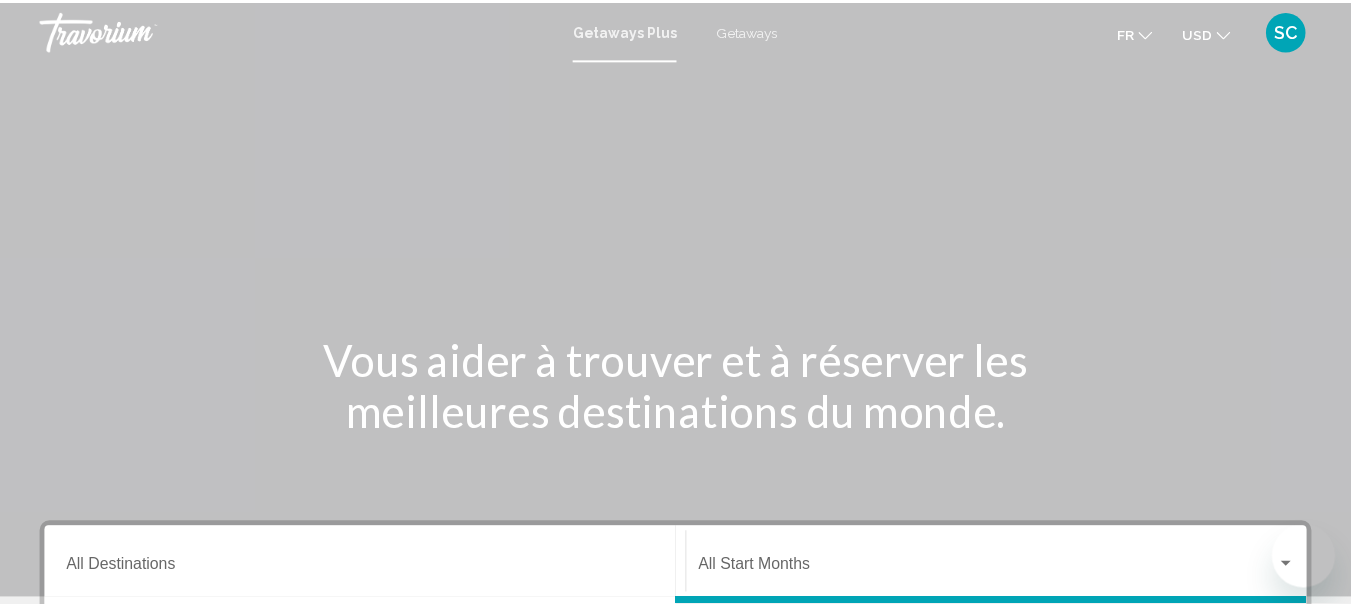 scroll, scrollTop: 0, scrollLeft: 0, axis: both 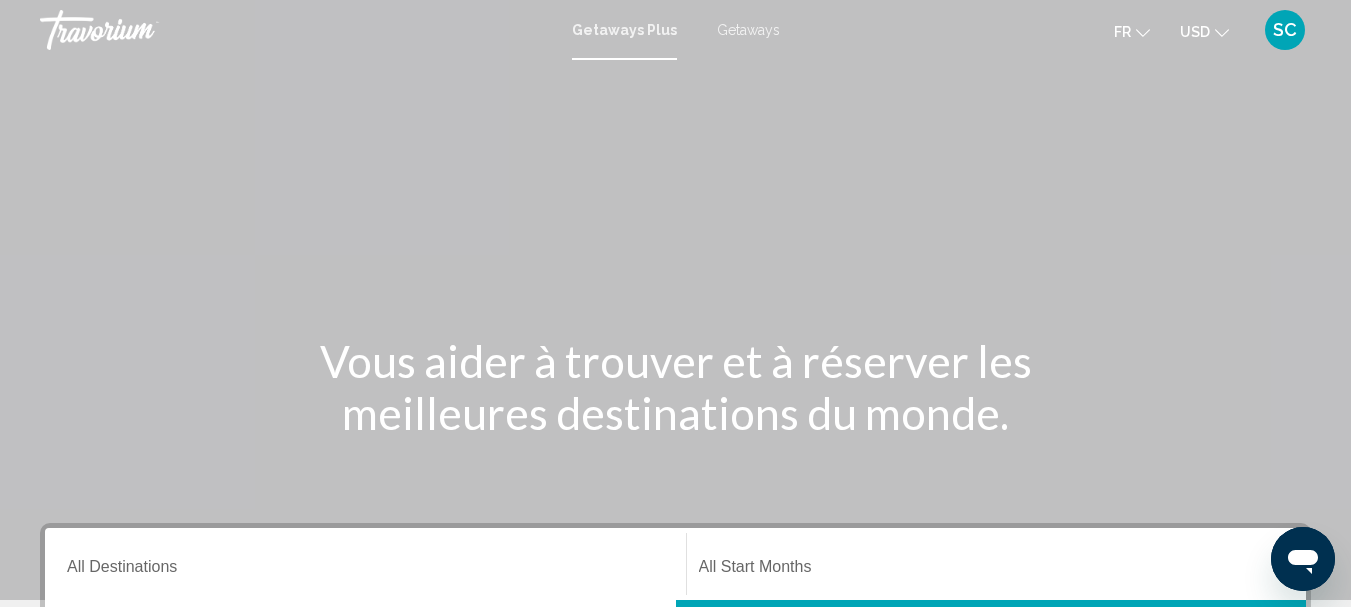 click on "Getaways" at bounding box center [748, 30] 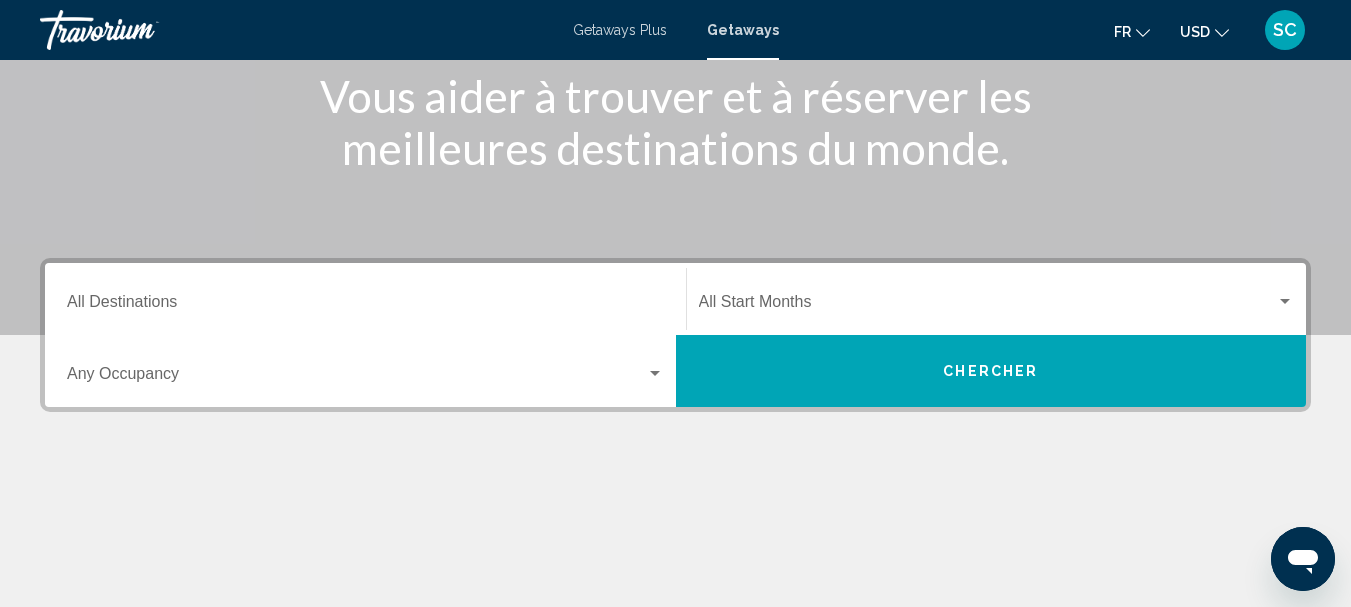 scroll, scrollTop: 300, scrollLeft: 0, axis: vertical 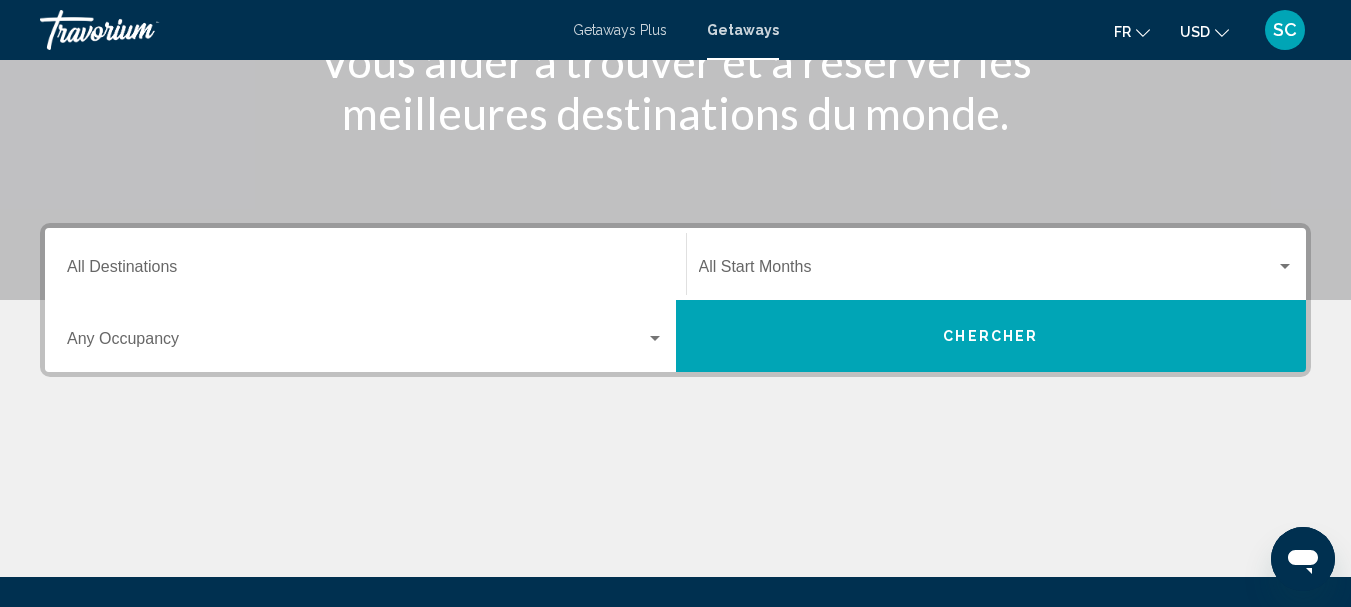 click at bounding box center [1285, 266] 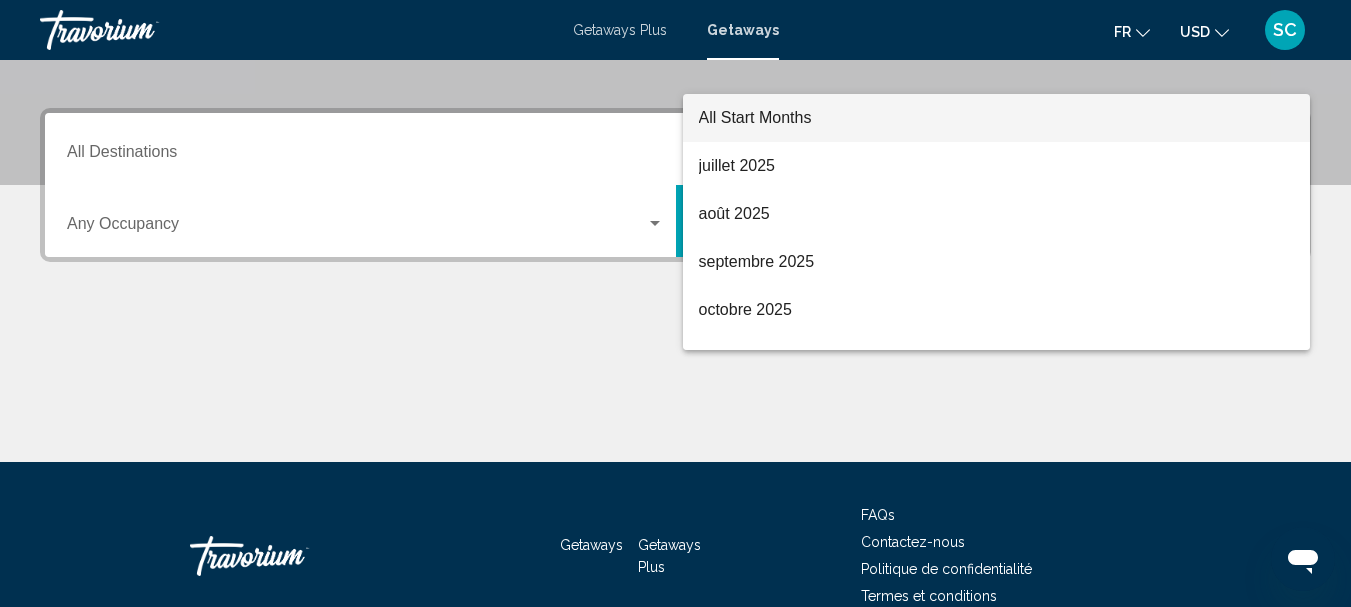 scroll, scrollTop: 458, scrollLeft: 0, axis: vertical 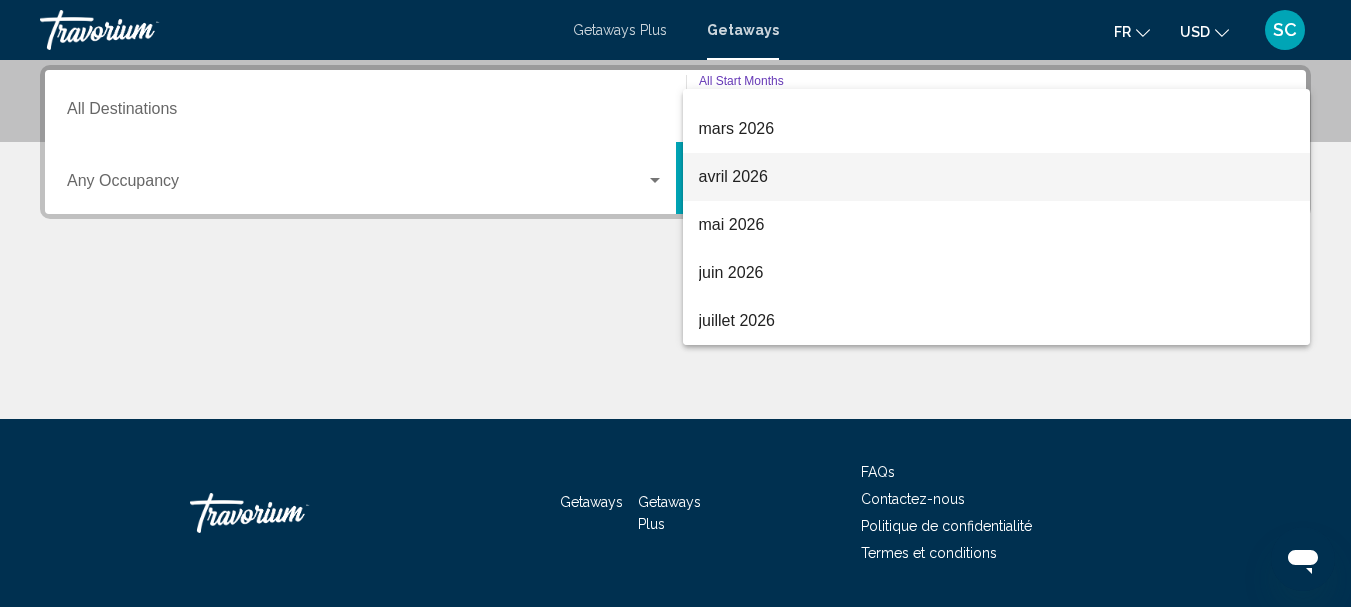 click on "avril 2026" at bounding box center [997, 177] 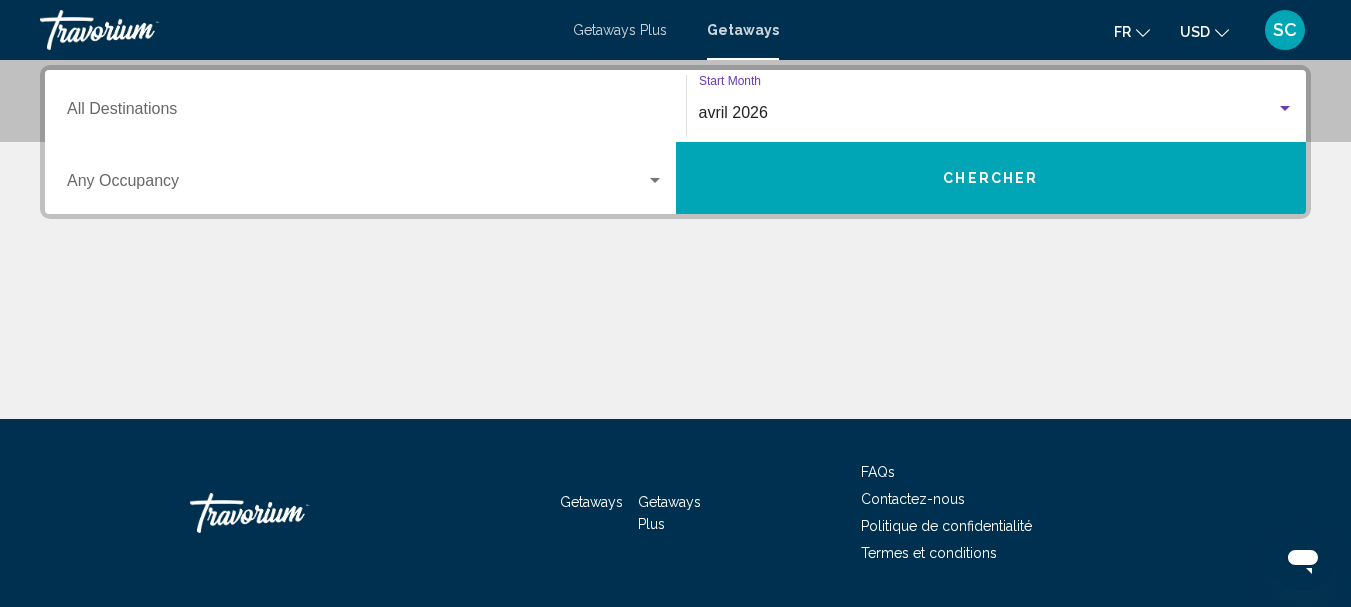 click at bounding box center [675, 344] 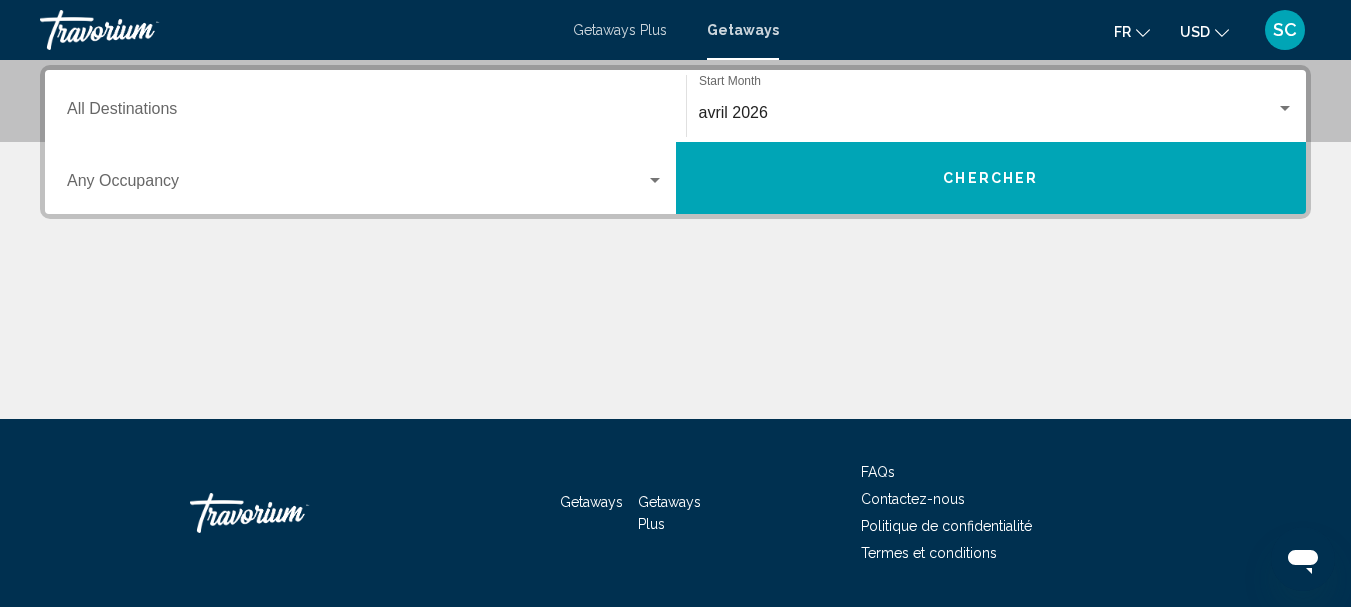 scroll, scrollTop: 258, scrollLeft: 0, axis: vertical 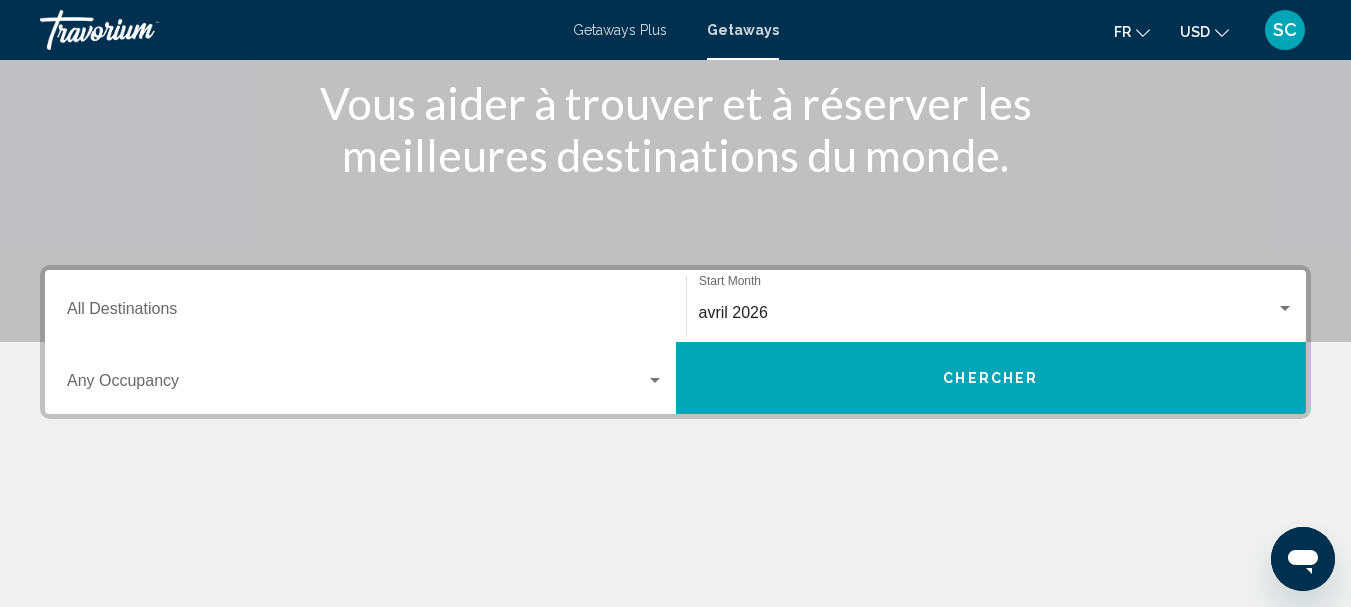 click on "Destination All Destinations" at bounding box center [365, 306] 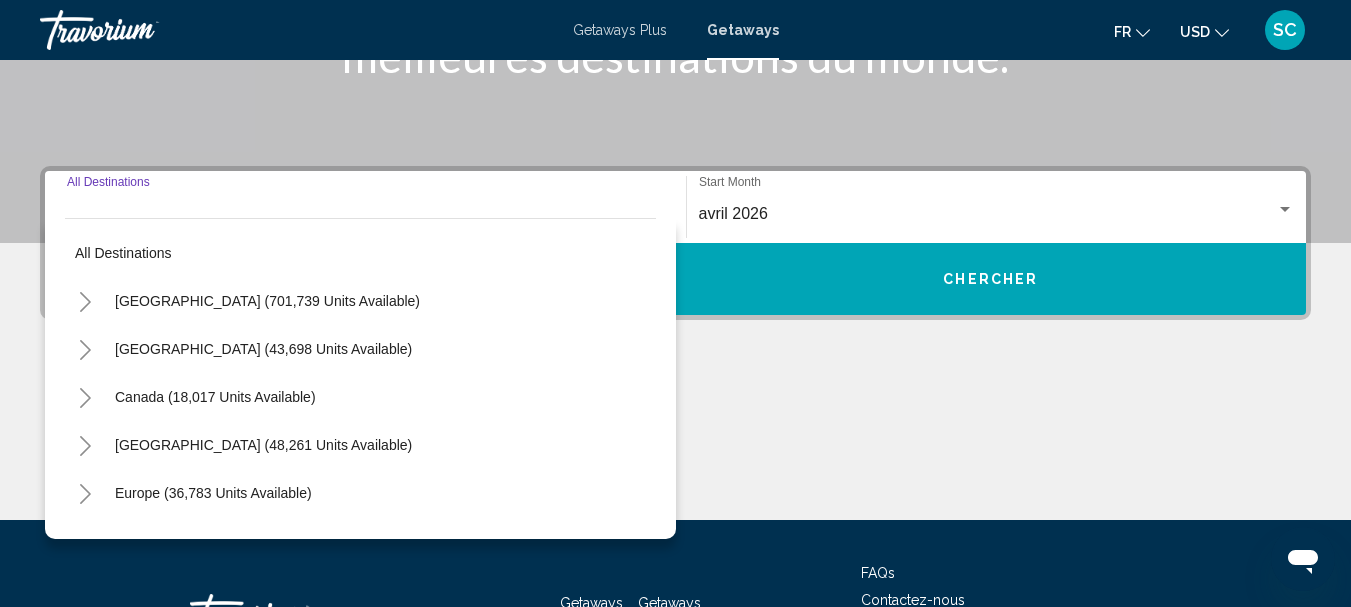scroll, scrollTop: 458, scrollLeft: 0, axis: vertical 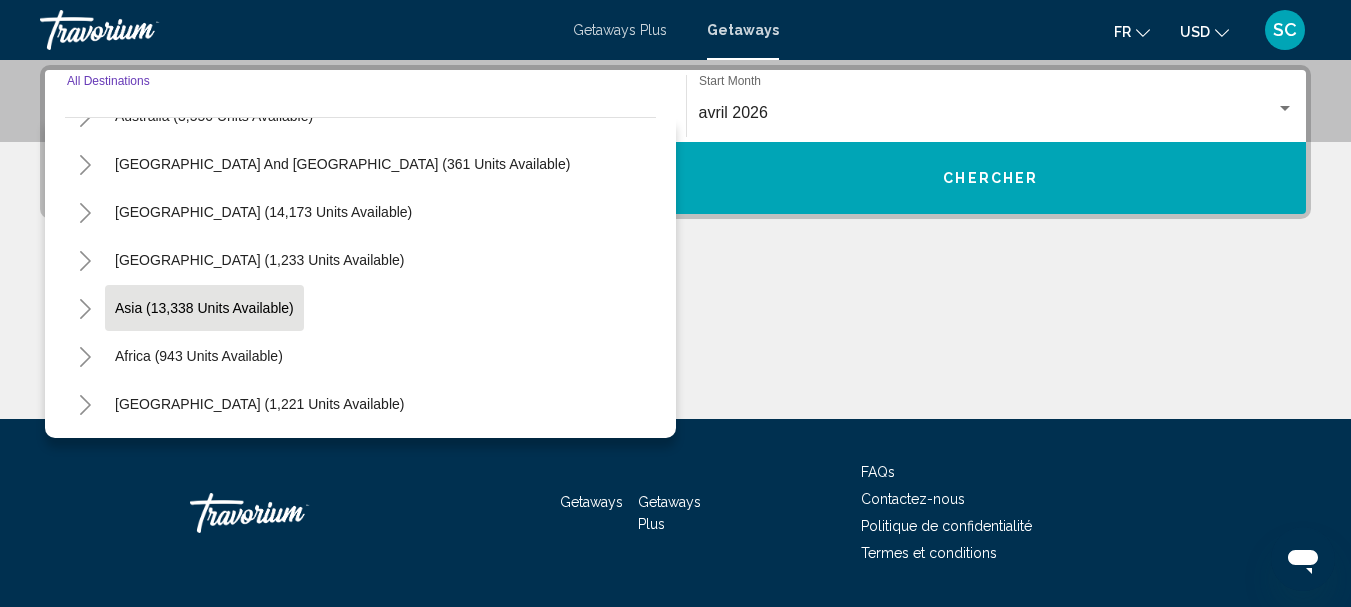 click on "Asia (13,338 units available)" at bounding box center [199, 356] 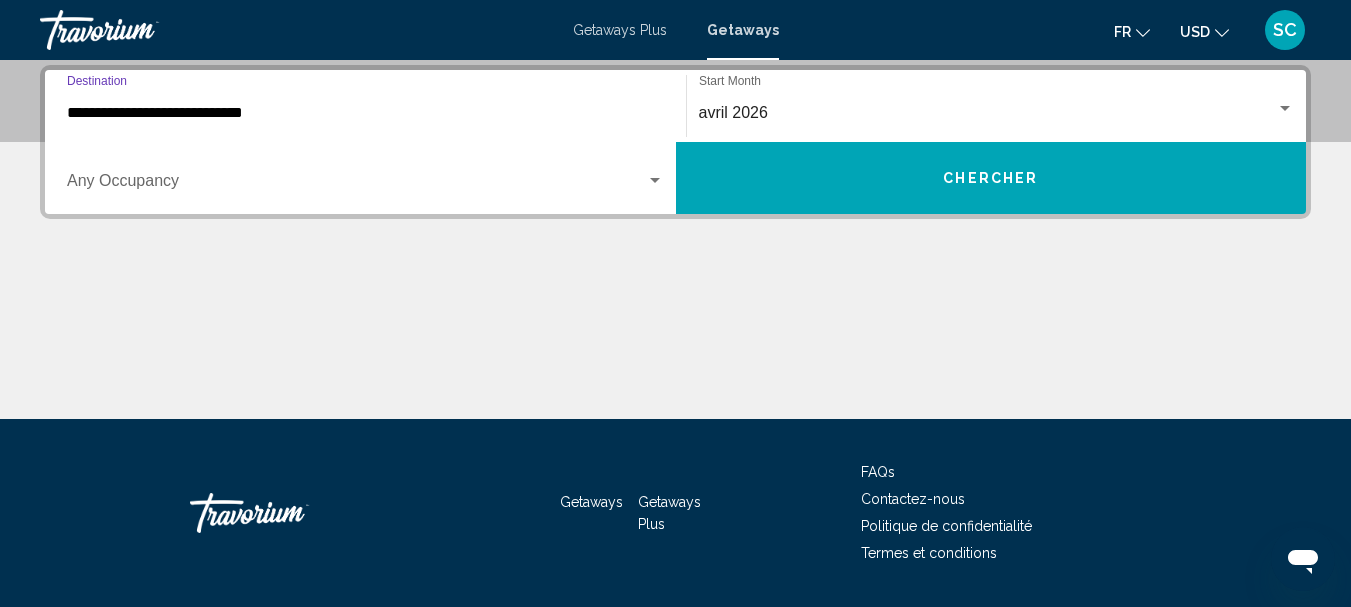 click on "Chercher" at bounding box center [991, 178] 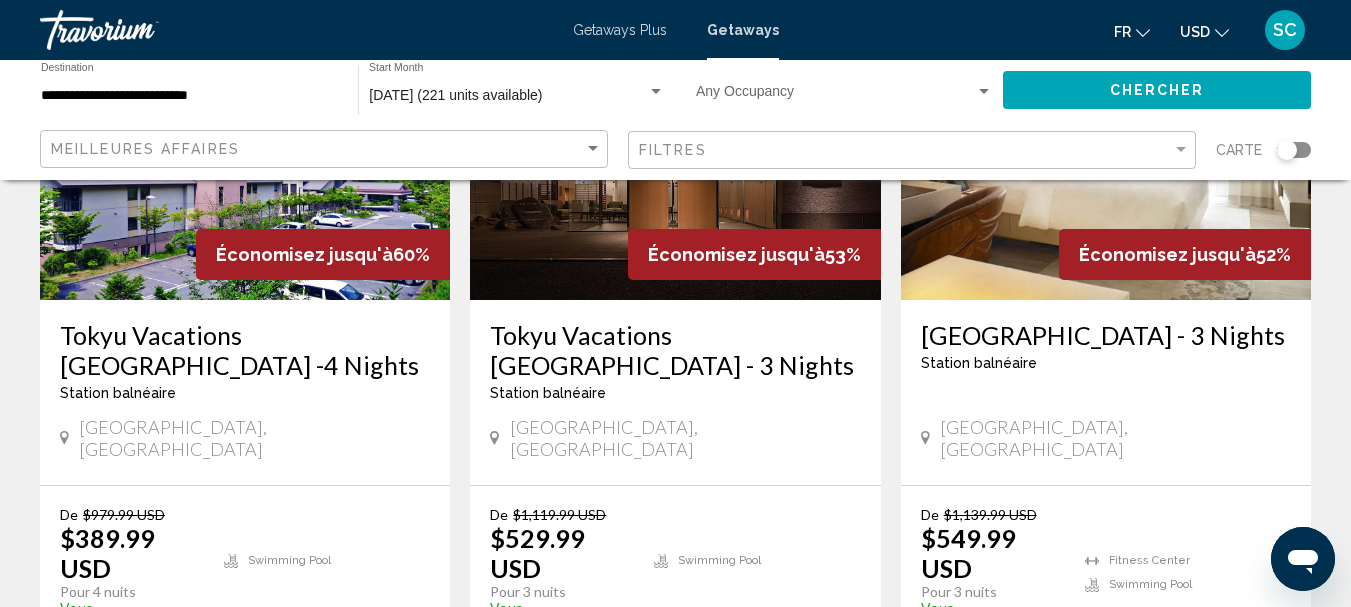 scroll, scrollTop: 2499, scrollLeft: 0, axis: vertical 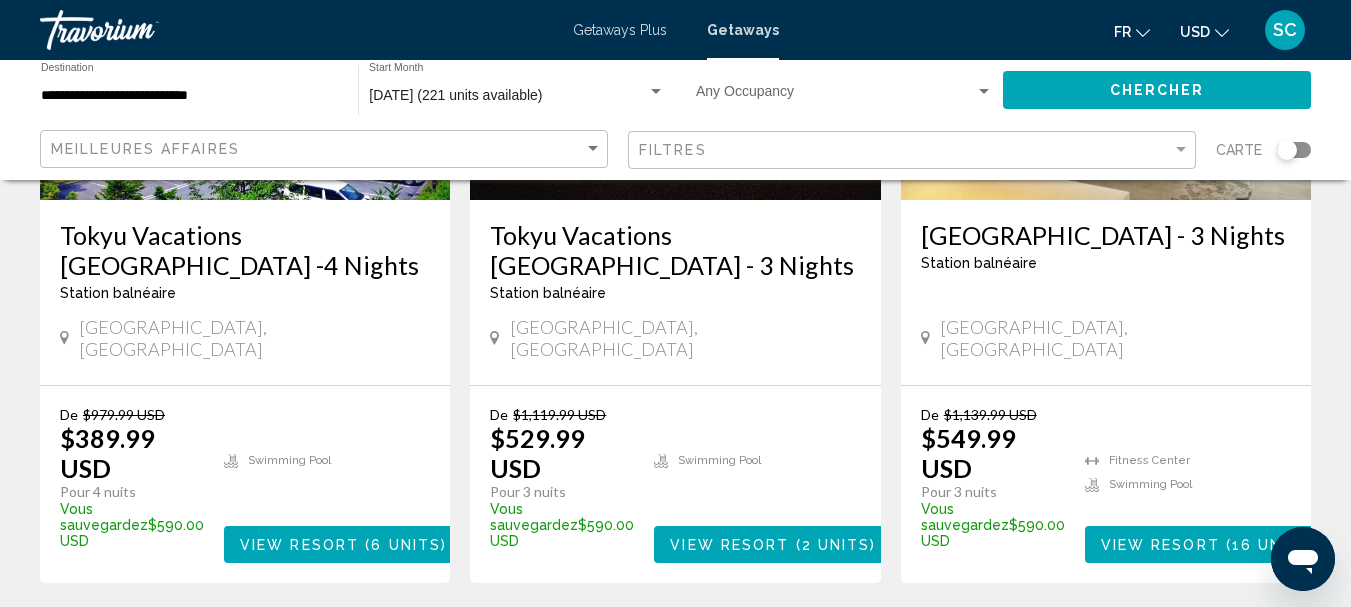 click on "View Resort" at bounding box center (299, 545) 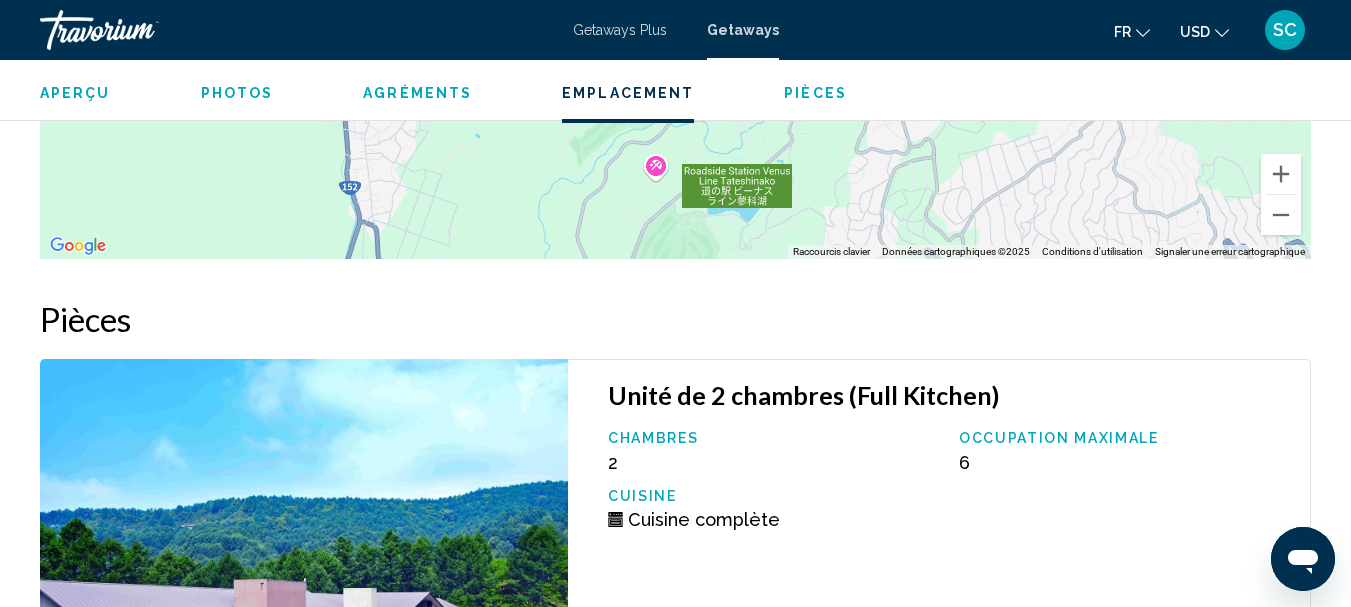 scroll, scrollTop: 2667, scrollLeft: 0, axis: vertical 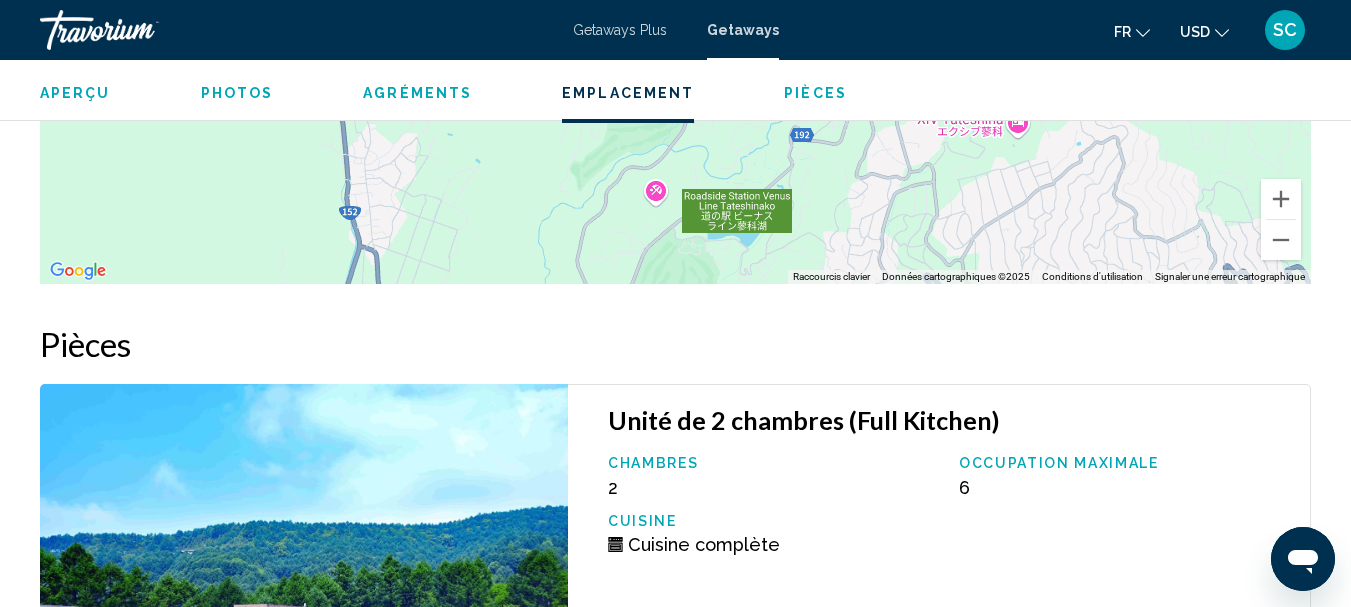 click on "Photos" at bounding box center [237, 93] 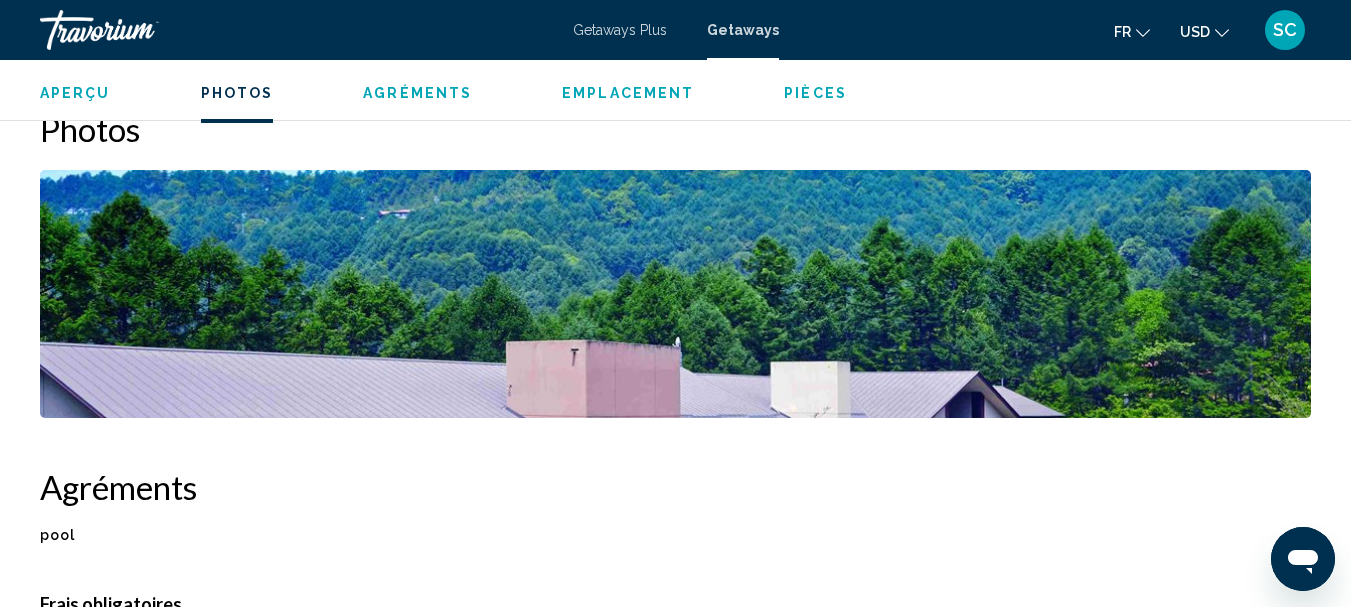 scroll, scrollTop: 1258, scrollLeft: 0, axis: vertical 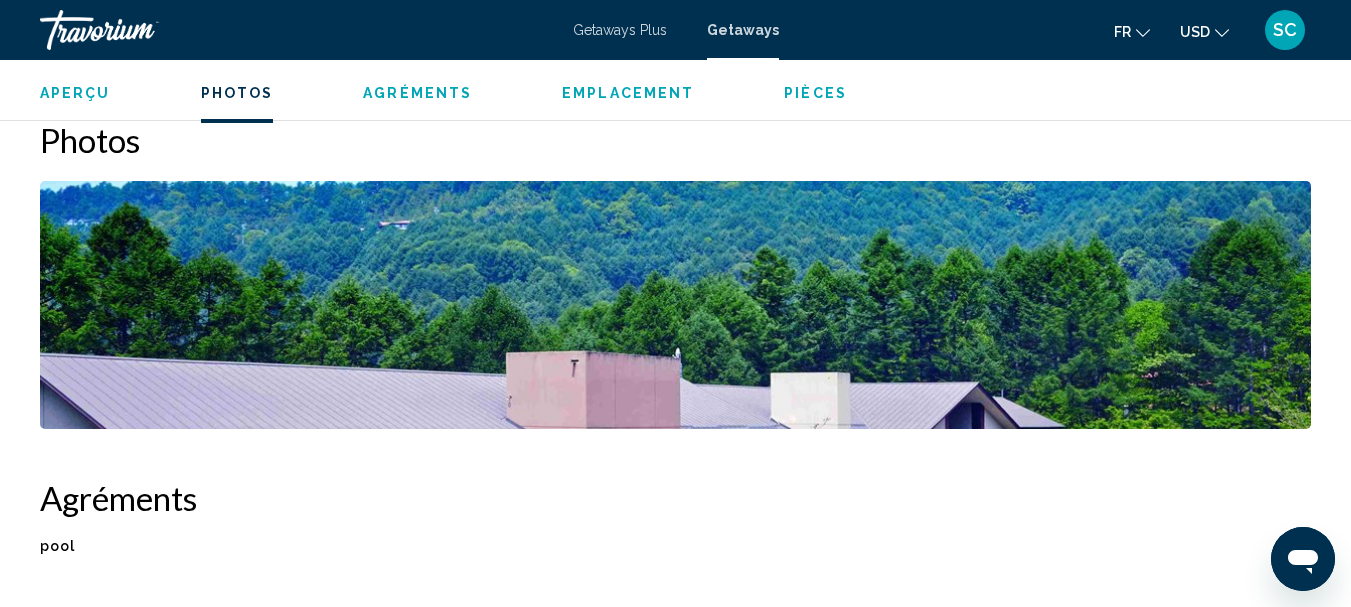 click at bounding box center [675, 305] 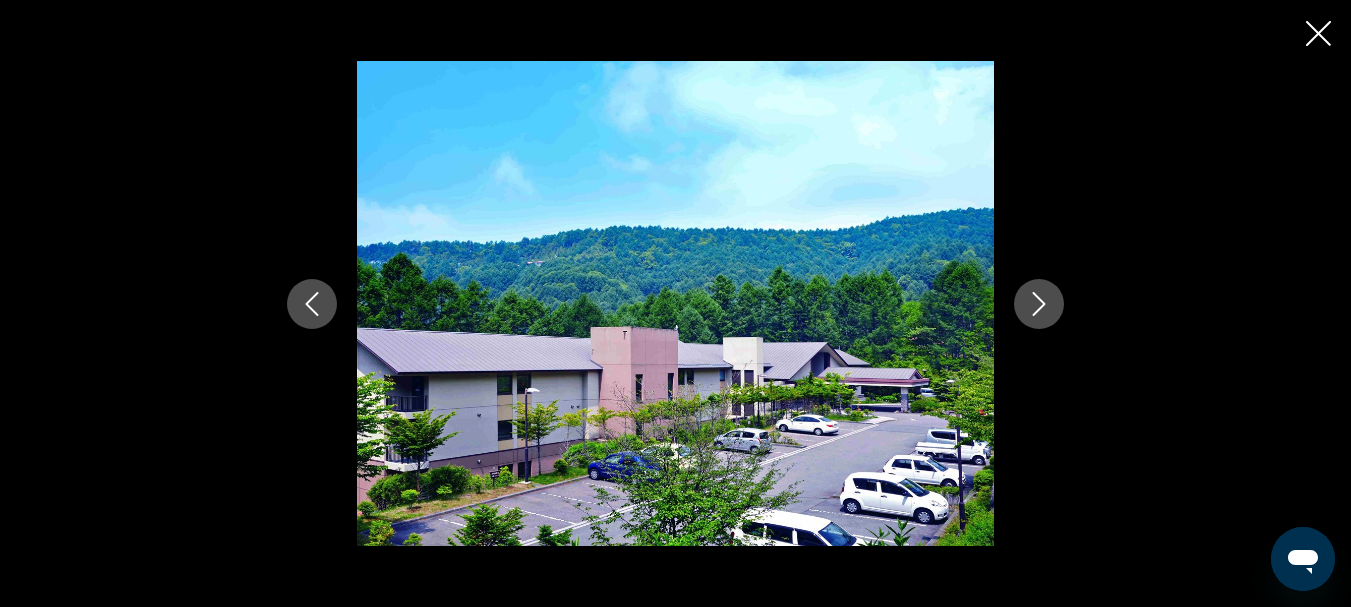 click at bounding box center (1039, 304) 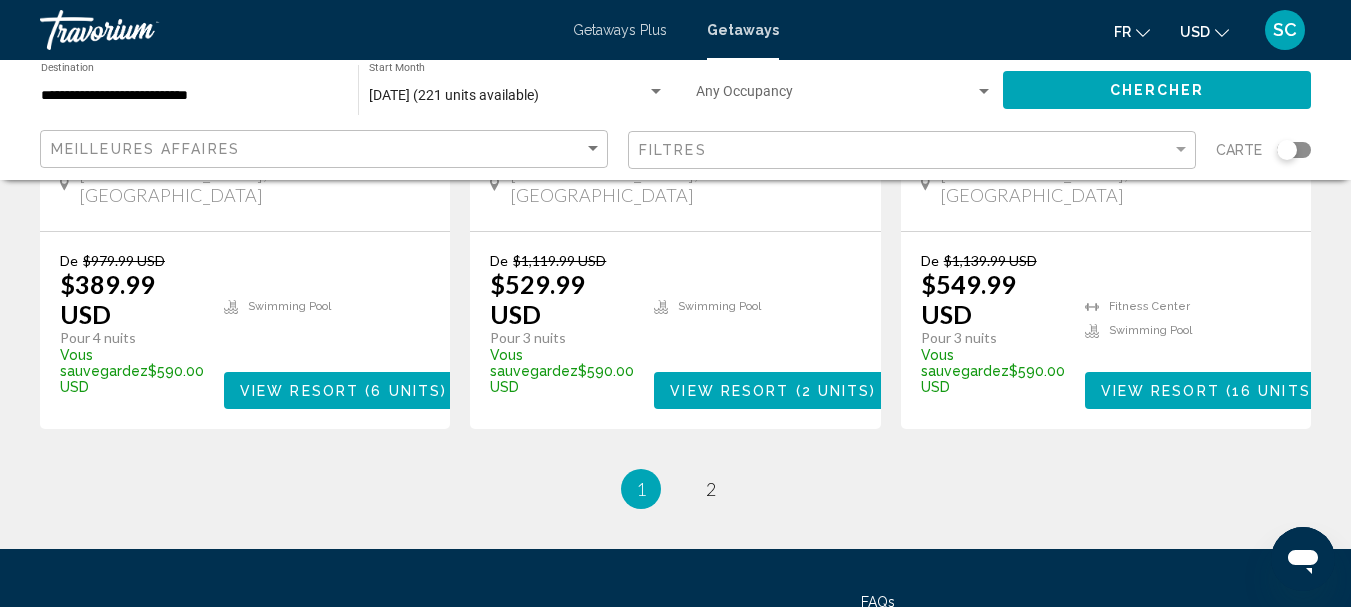 scroll, scrollTop: 2700, scrollLeft: 0, axis: vertical 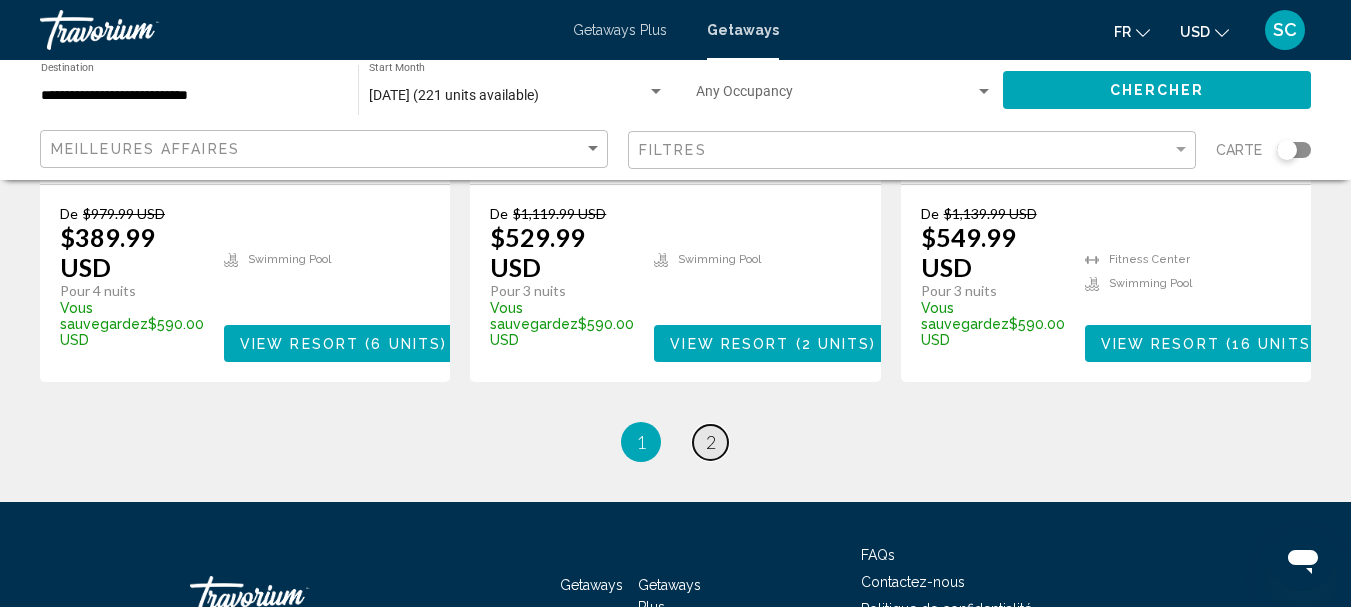click on "page  2" at bounding box center [710, 442] 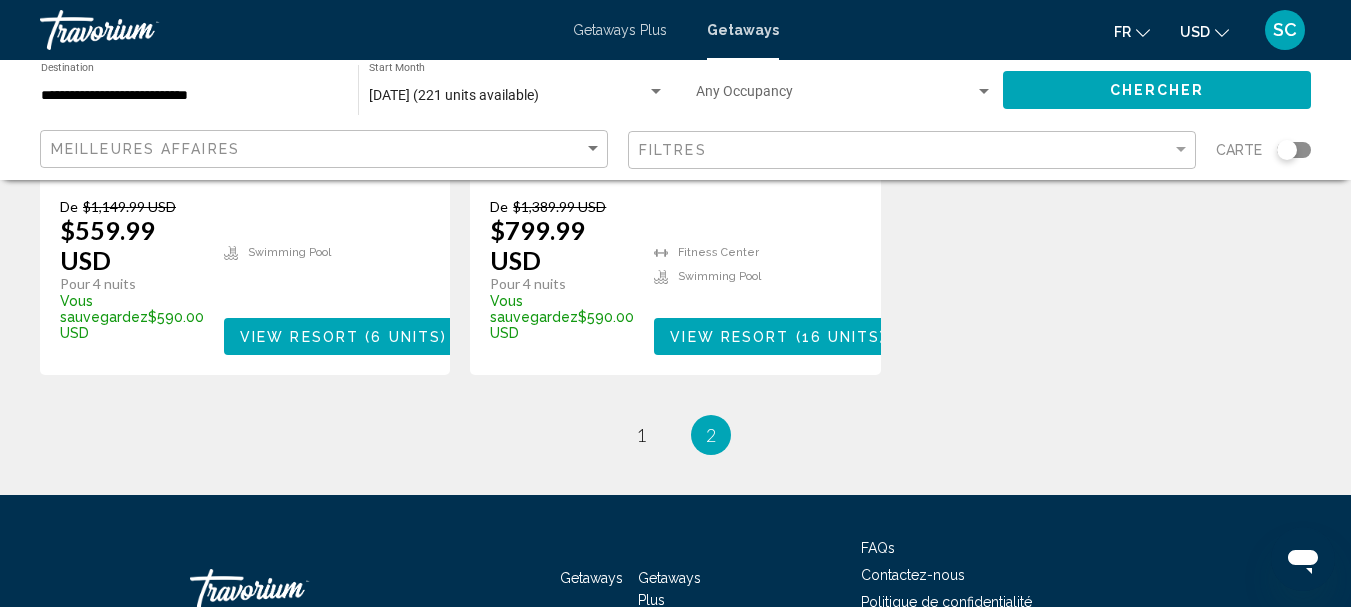 scroll, scrollTop: 700, scrollLeft: 0, axis: vertical 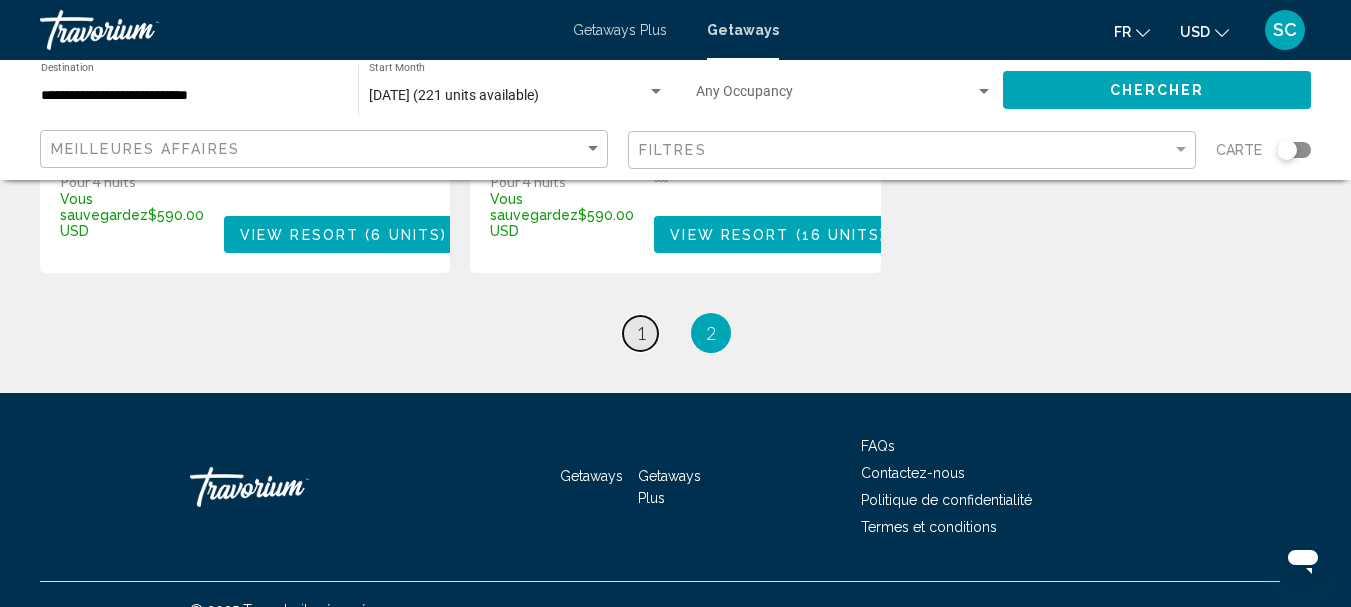 click on "page  1" at bounding box center (640, 333) 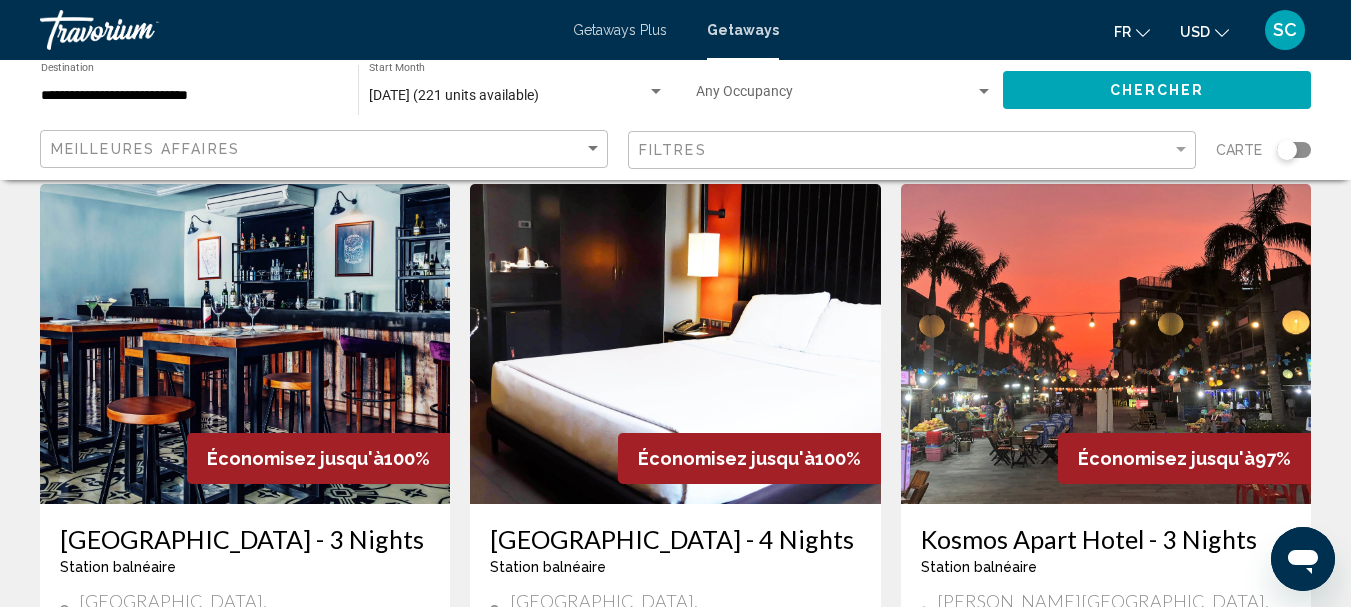 scroll, scrollTop: 0, scrollLeft: 0, axis: both 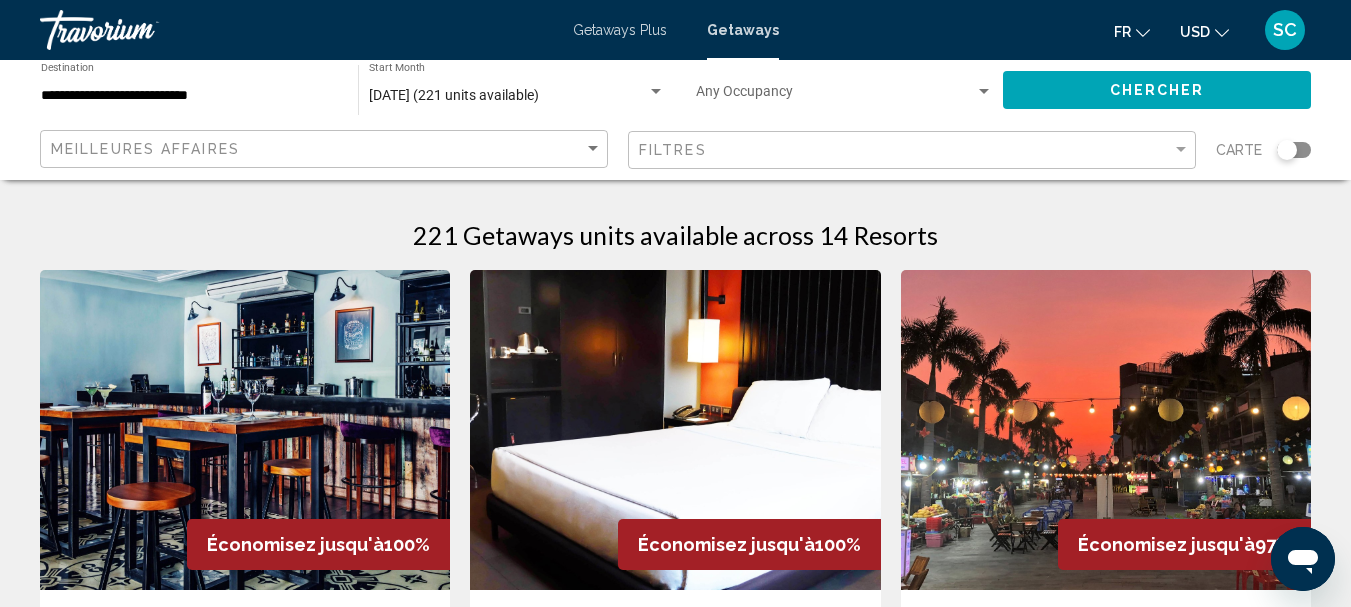 click at bounding box center [656, 91] 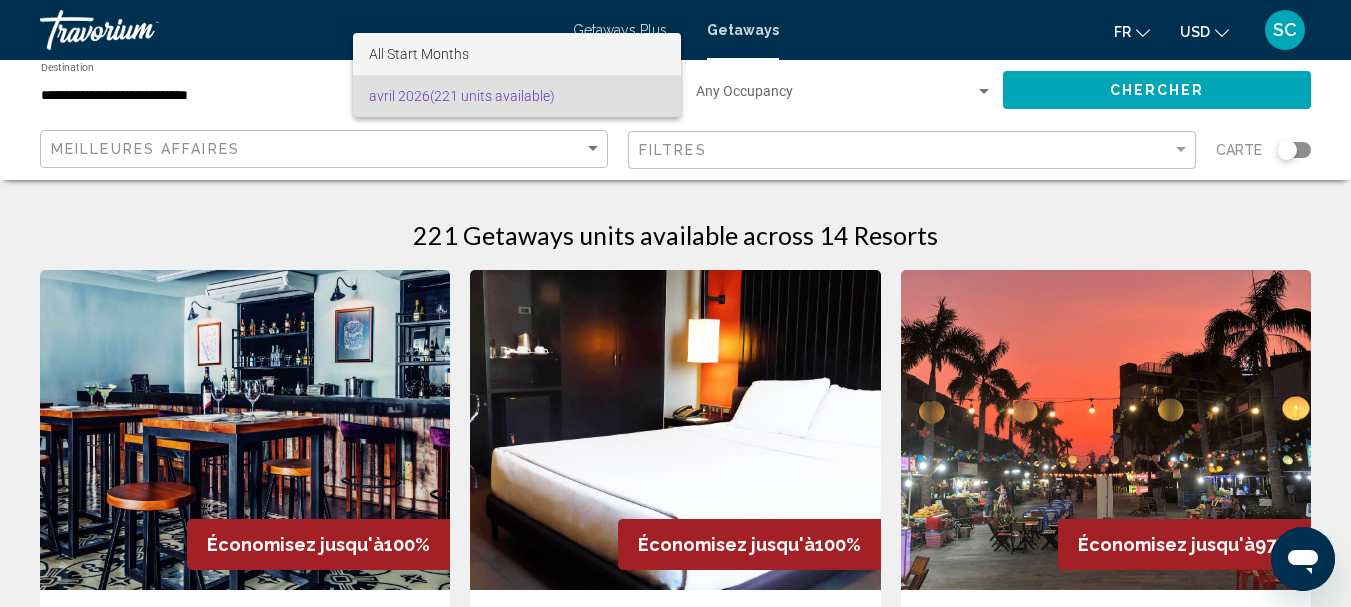 click on "All Start Months" at bounding box center (419, 54) 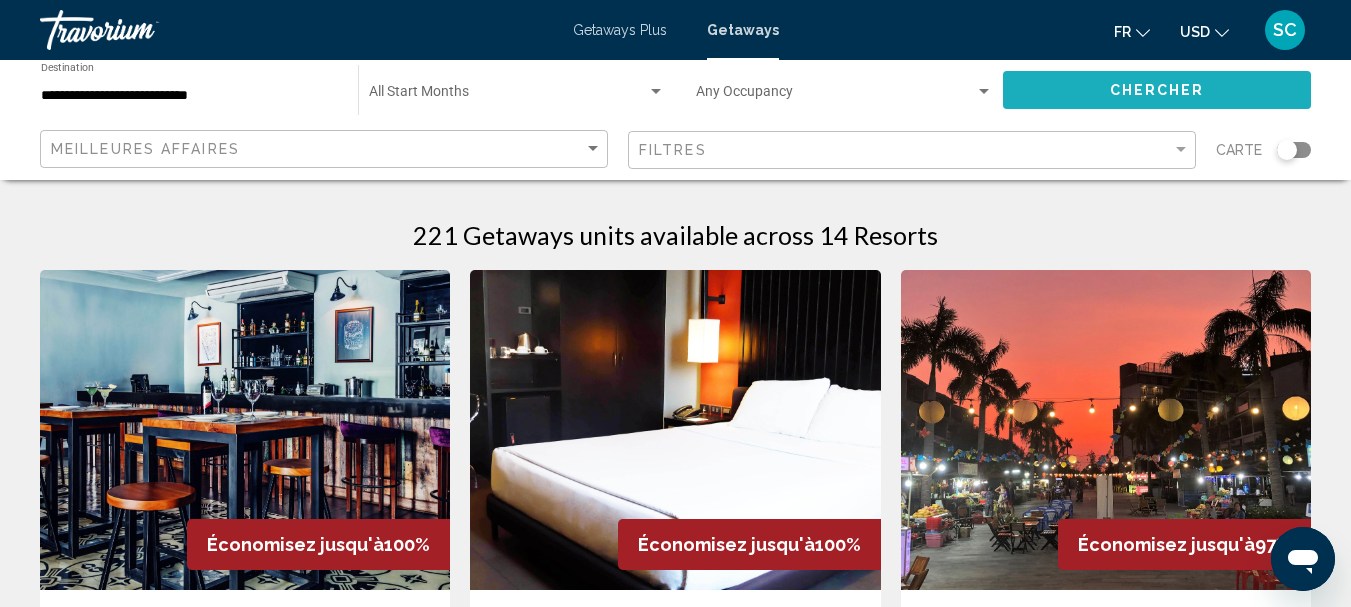 click on "Chercher" 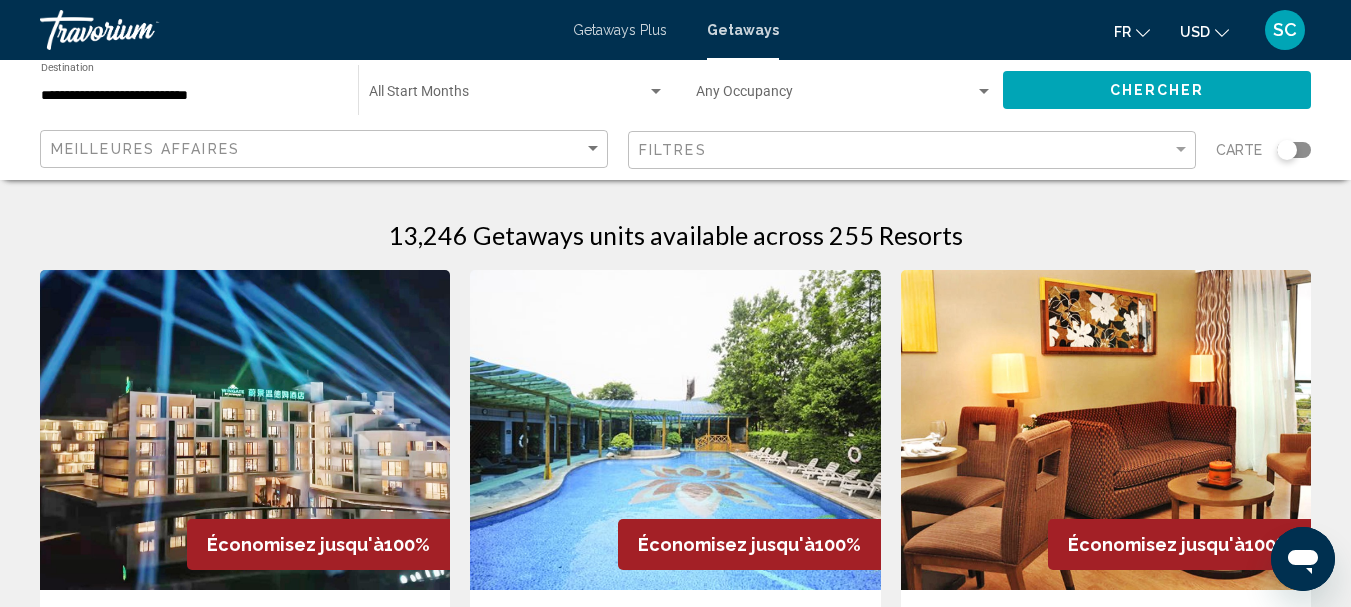 click on "**********" 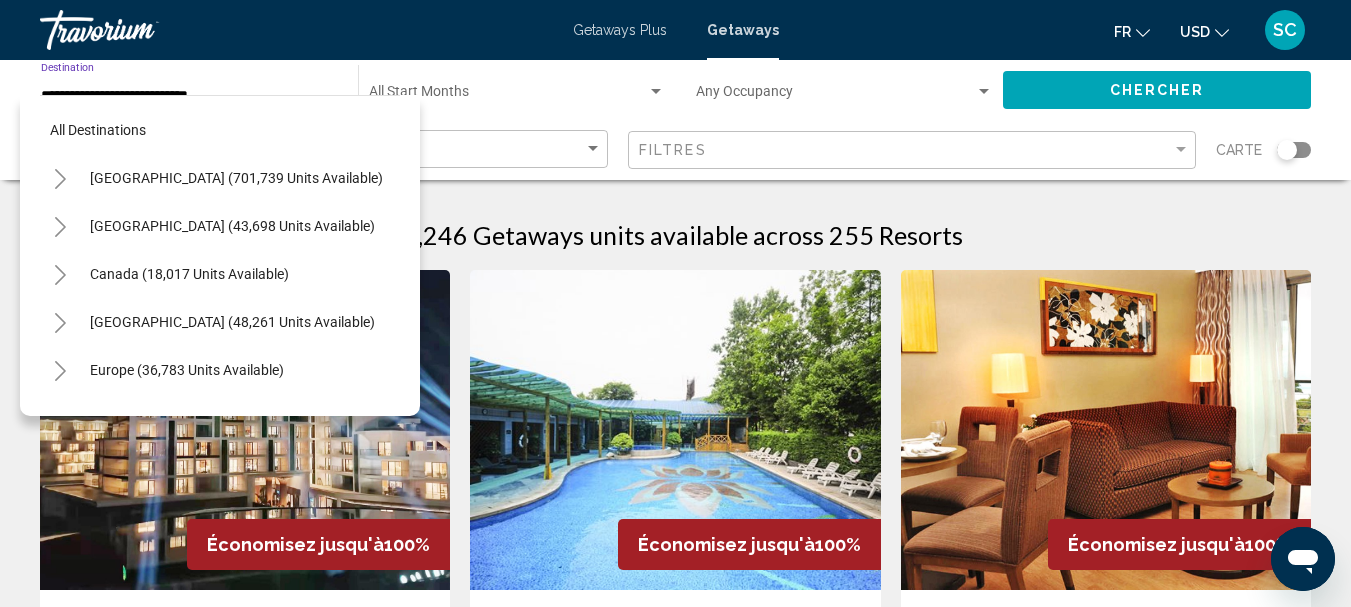 scroll, scrollTop: 367, scrollLeft: 0, axis: vertical 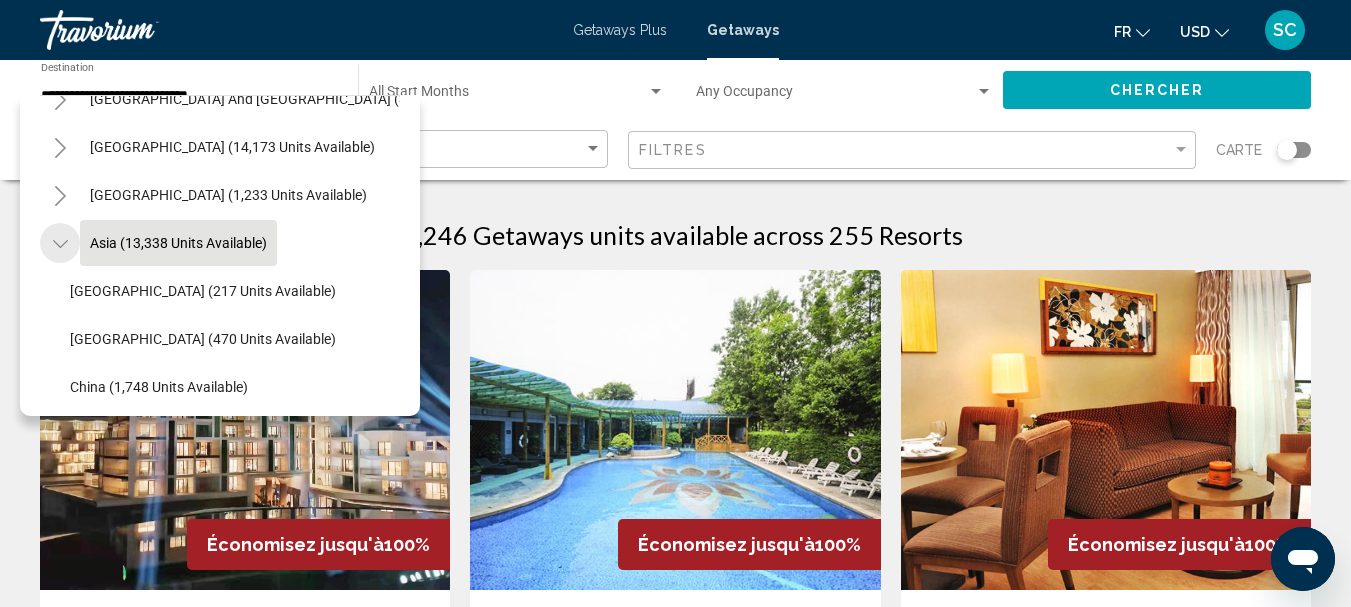 click 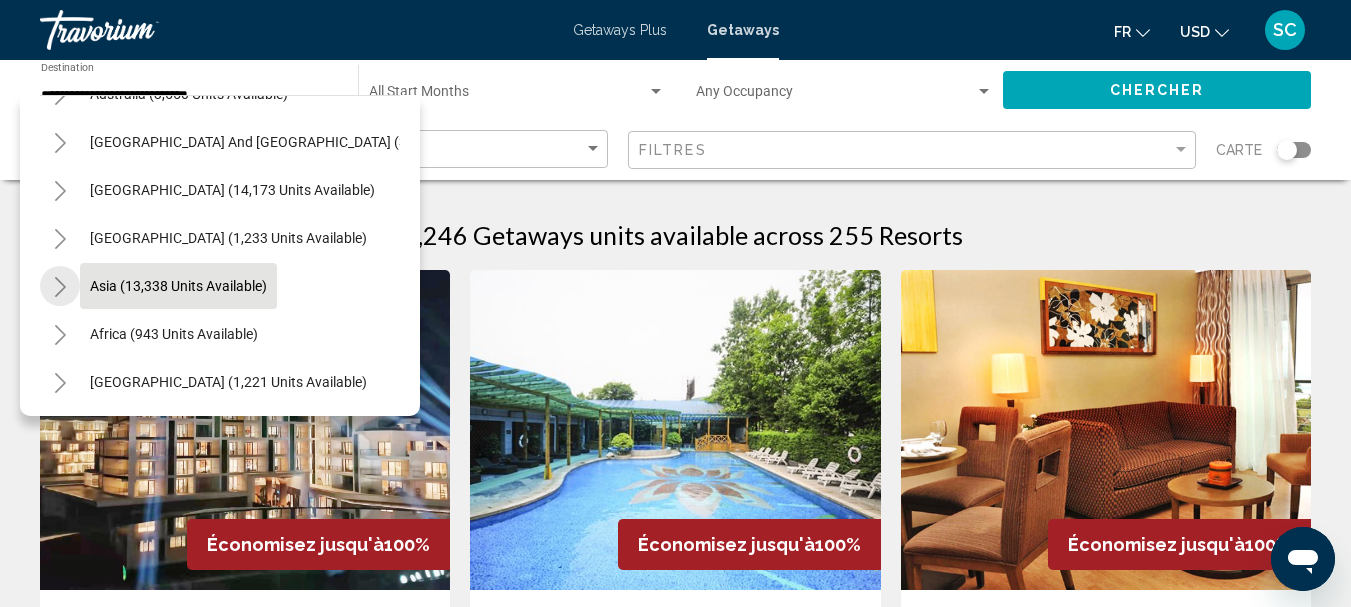click 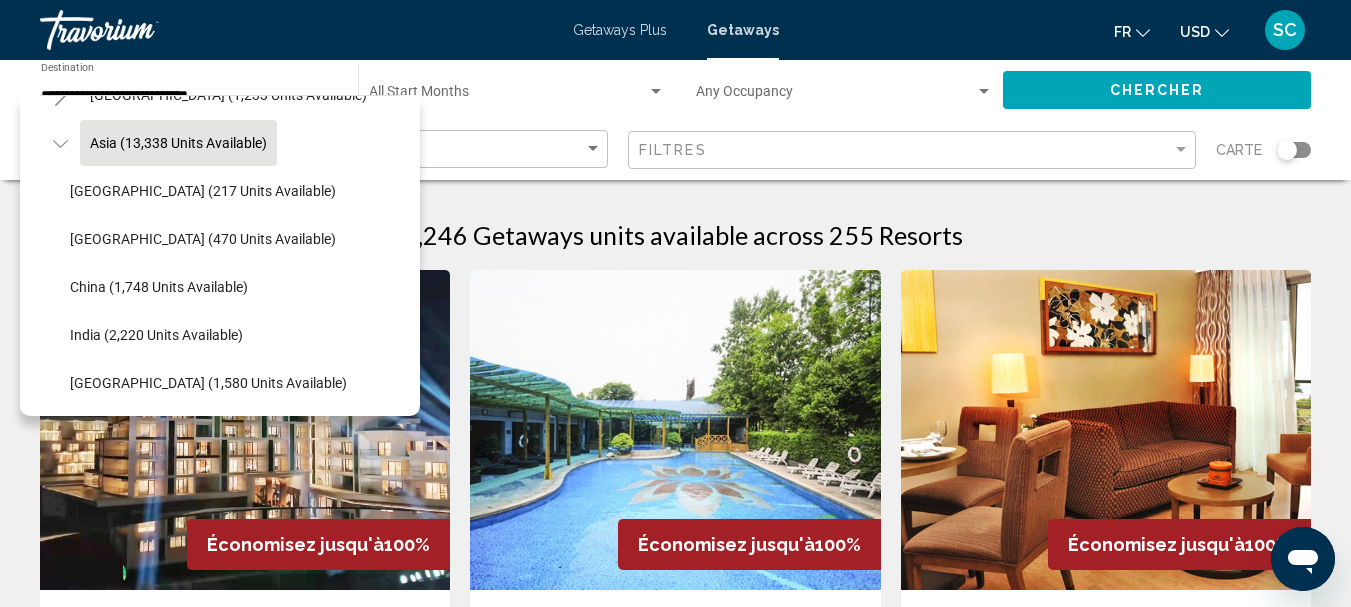 scroll, scrollTop: 567, scrollLeft: 0, axis: vertical 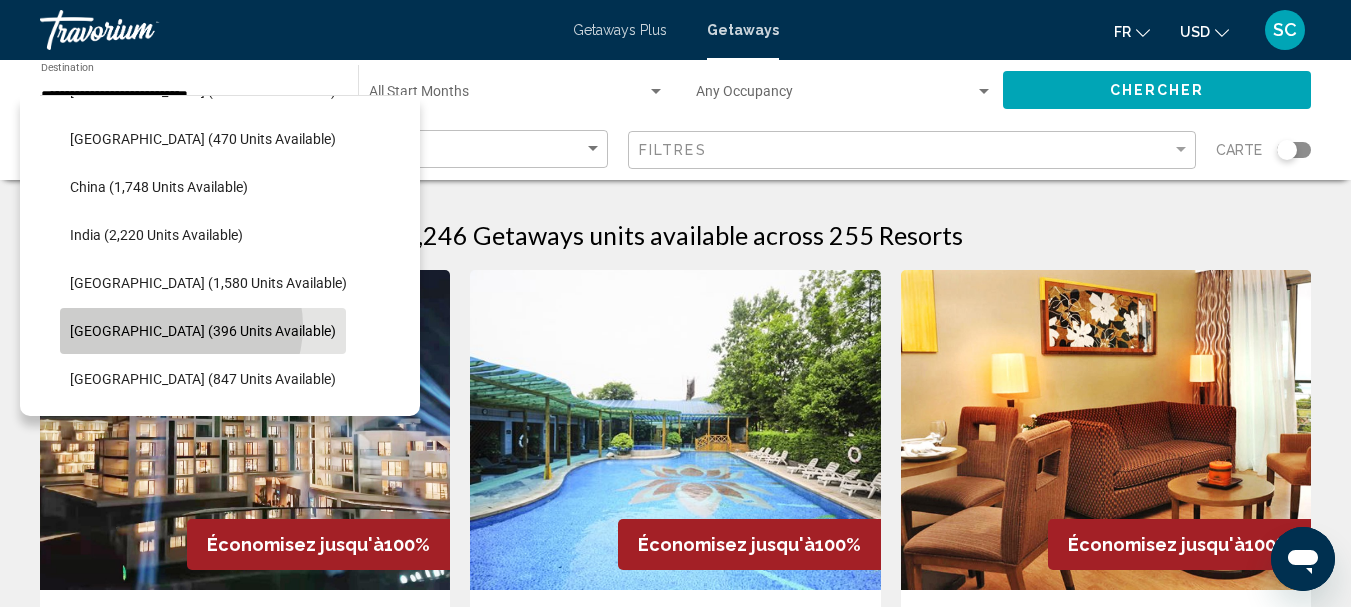 click on "[GEOGRAPHIC_DATA] (396 units available)" 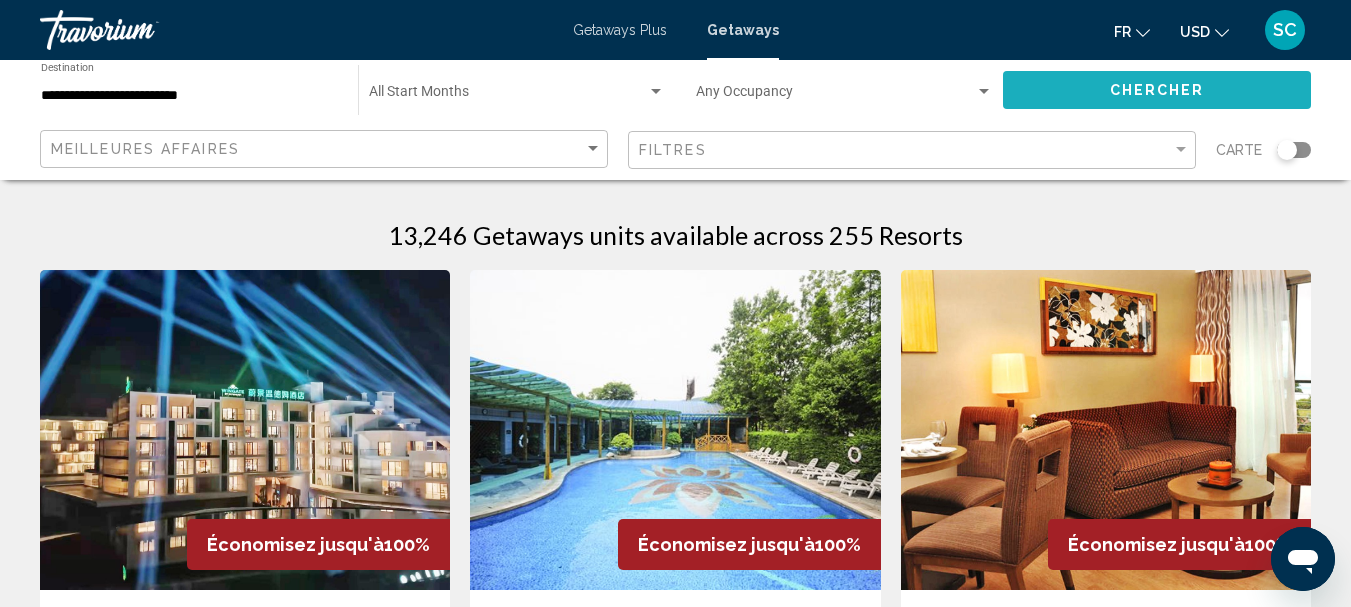 click on "Chercher" 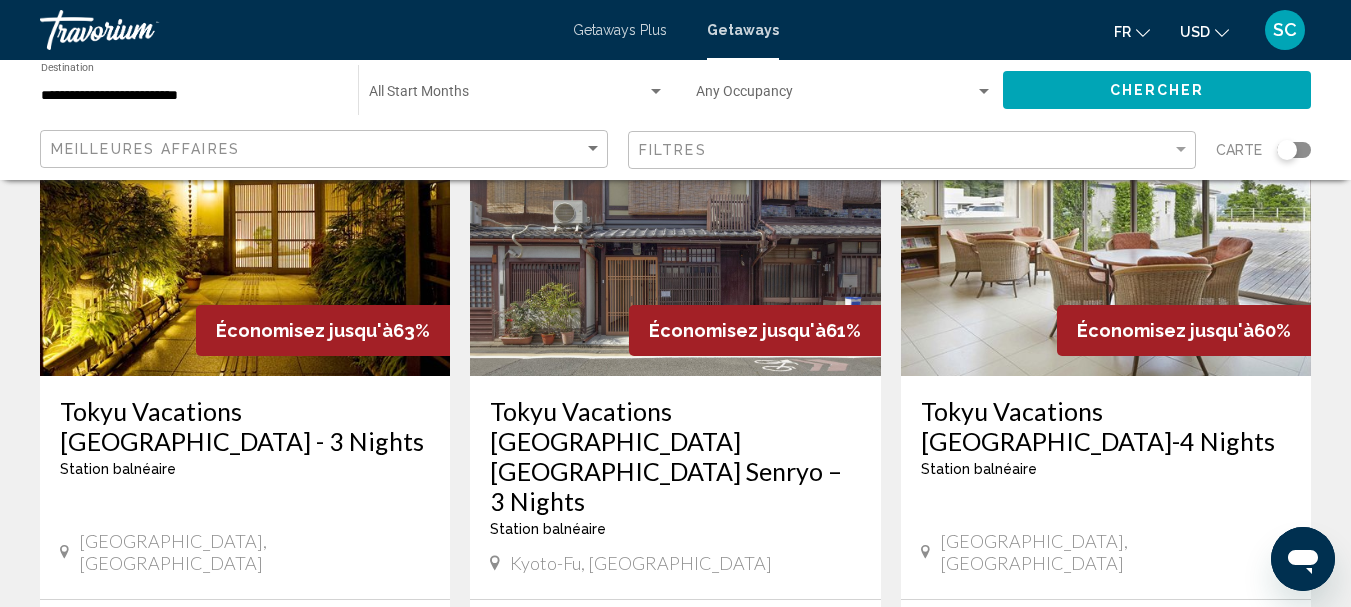 scroll, scrollTop: 1600, scrollLeft: 0, axis: vertical 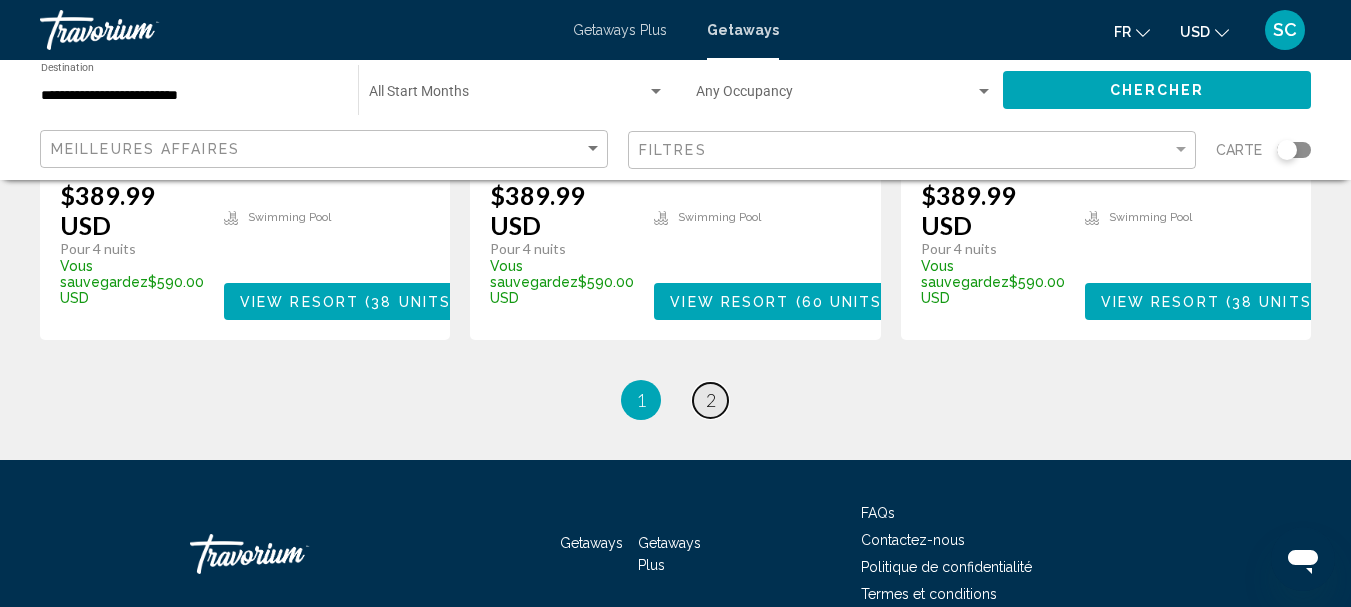 click on "2" at bounding box center (711, 400) 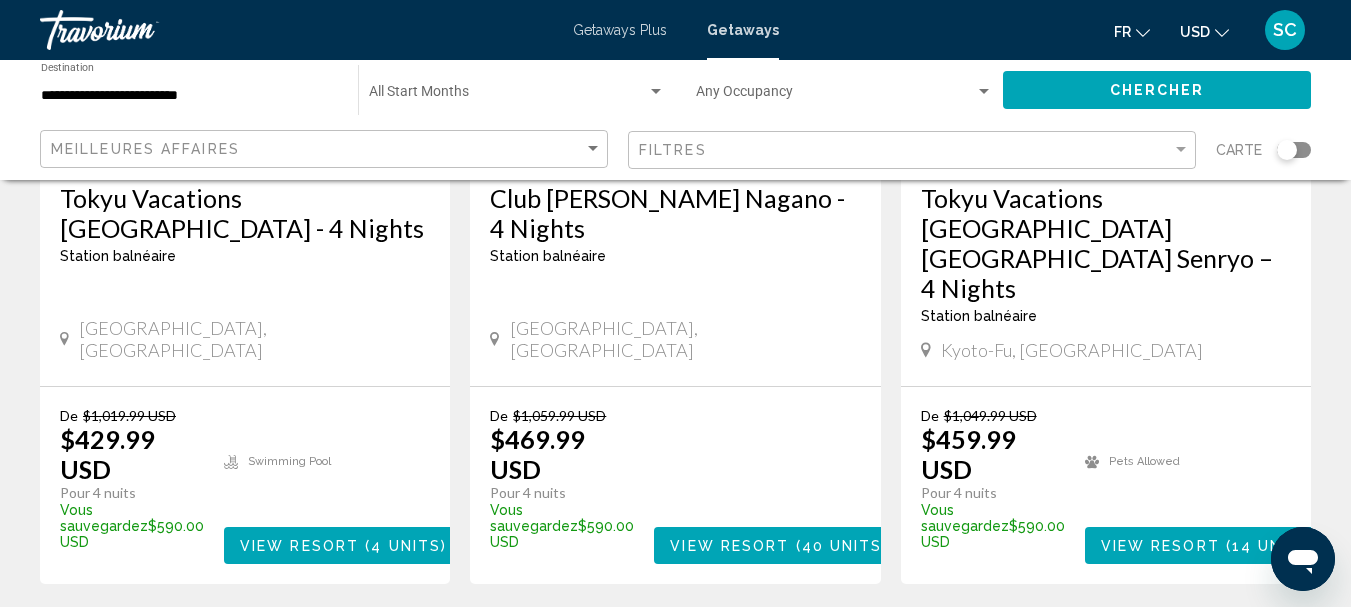scroll, scrollTop: 600, scrollLeft: 0, axis: vertical 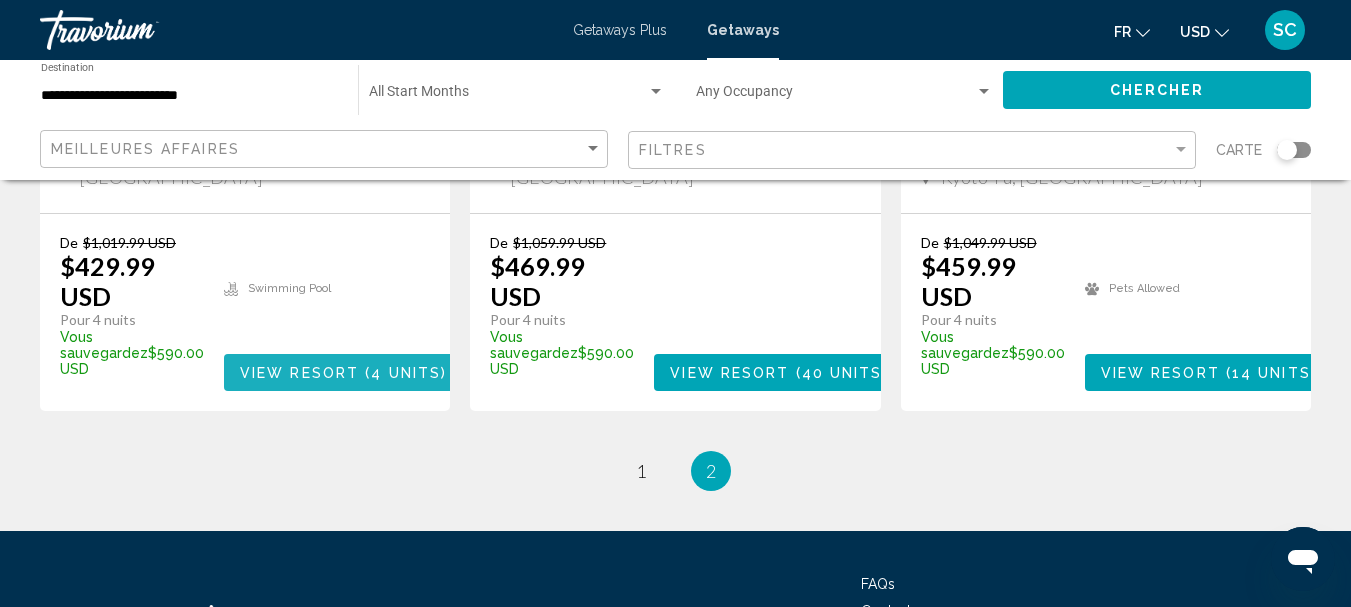 click on "4 units" at bounding box center [406, 373] 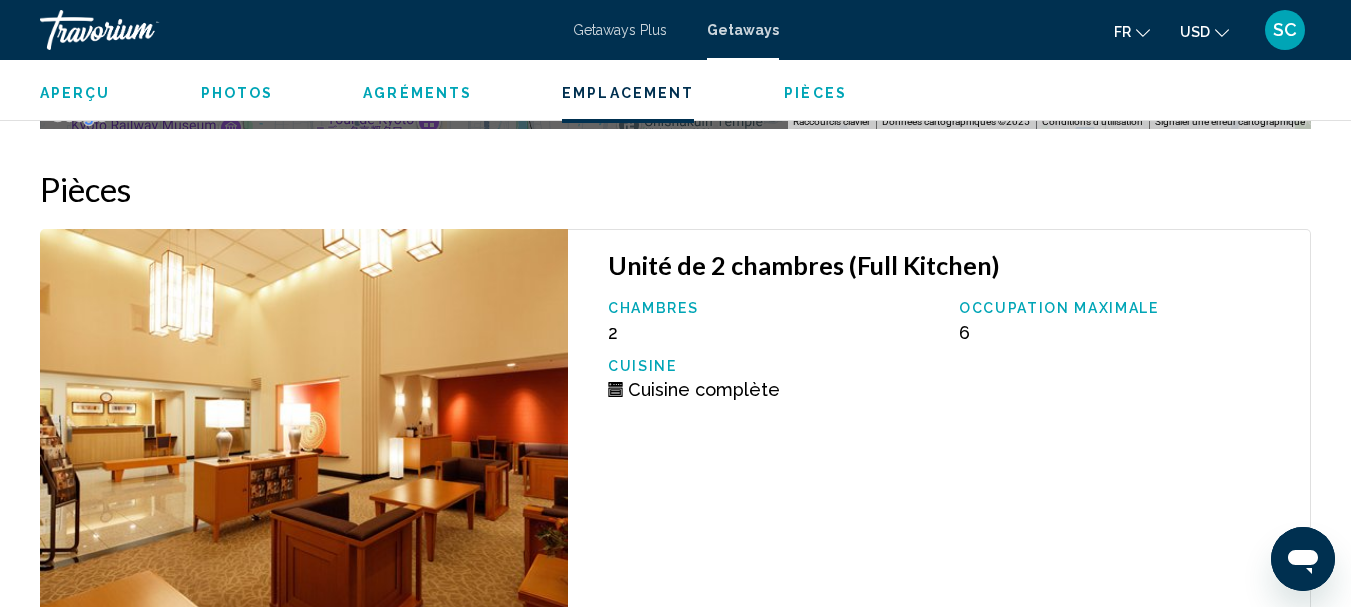 scroll, scrollTop: 3204, scrollLeft: 0, axis: vertical 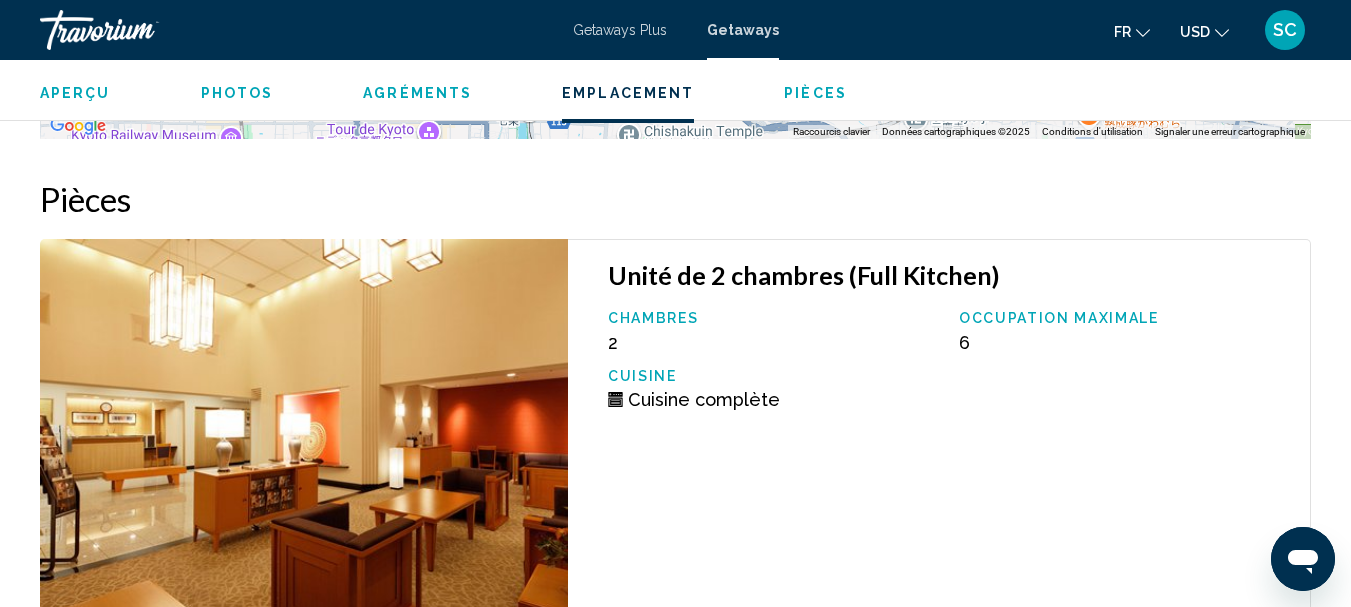 click on "Unité de 2 chambres (Full Kitchen) Chambres 2 Occupation maximale 6 Cuisine
Cuisine complète" at bounding box center [939, 450] 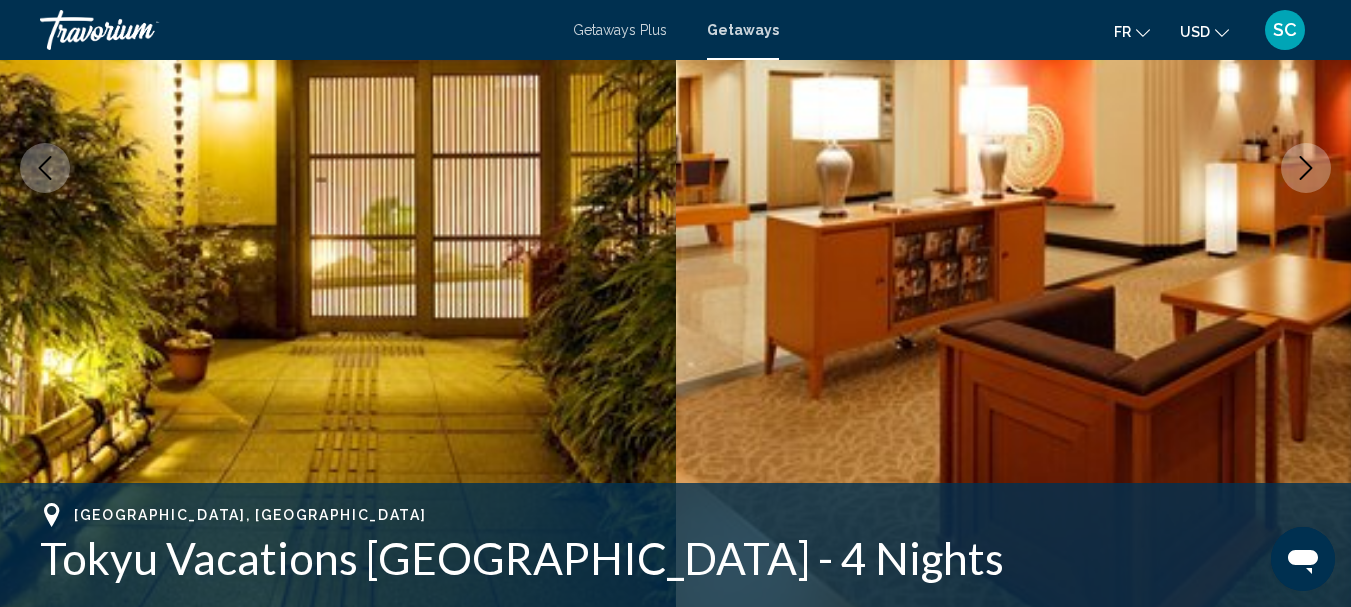 scroll, scrollTop: 204, scrollLeft: 0, axis: vertical 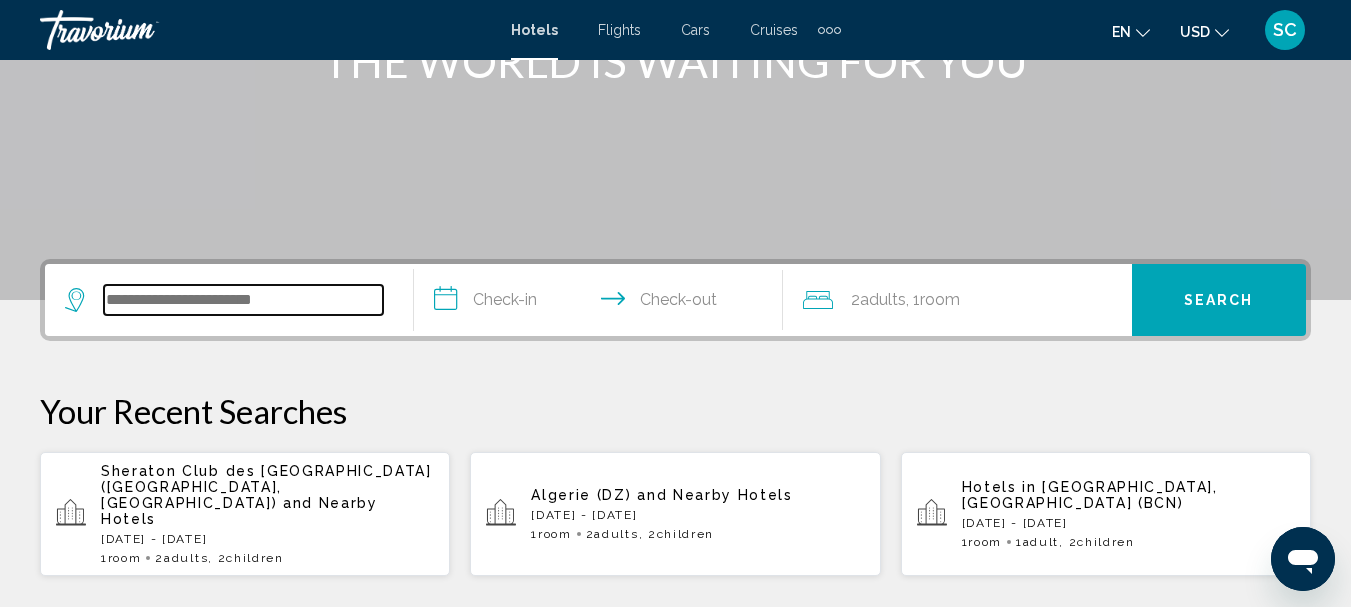 click at bounding box center [243, 300] 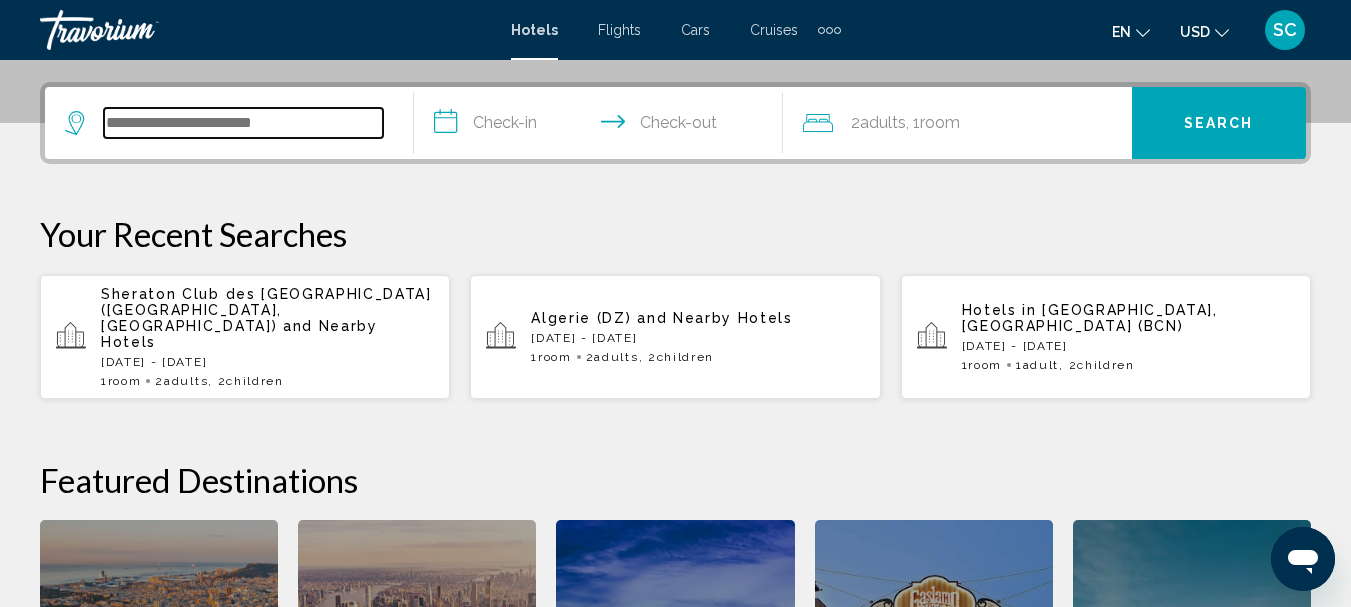scroll, scrollTop: 494, scrollLeft: 0, axis: vertical 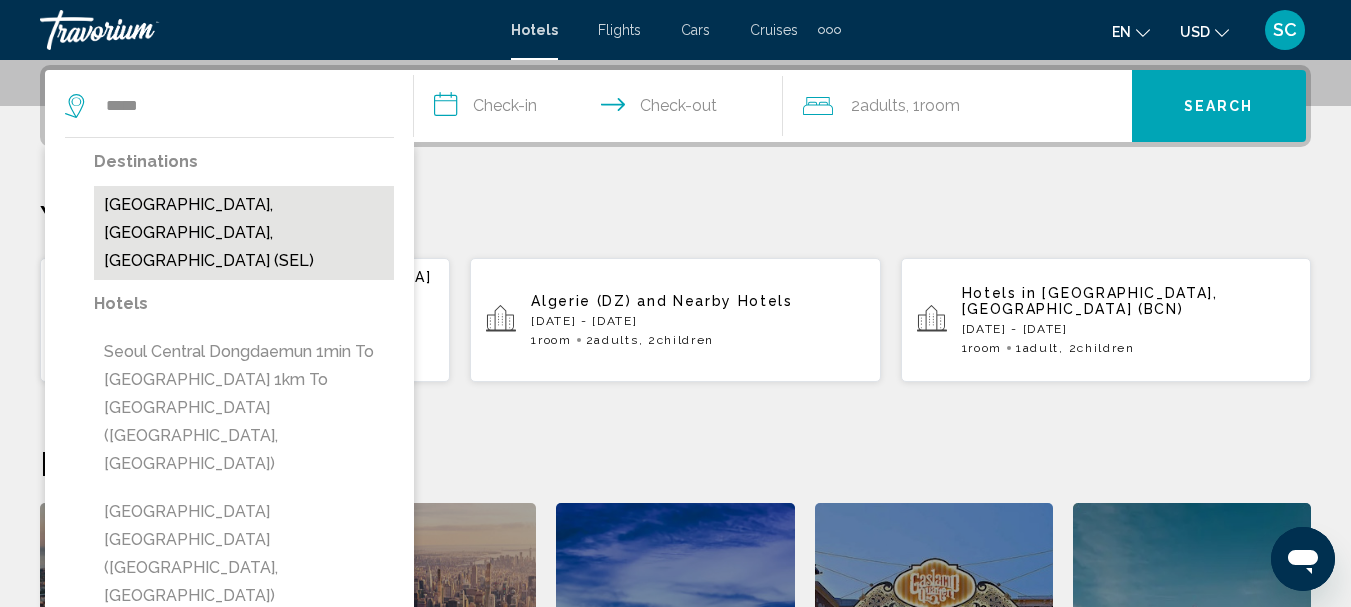click on "Seoul, Korea, South (SEL)" at bounding box center (244, 233) 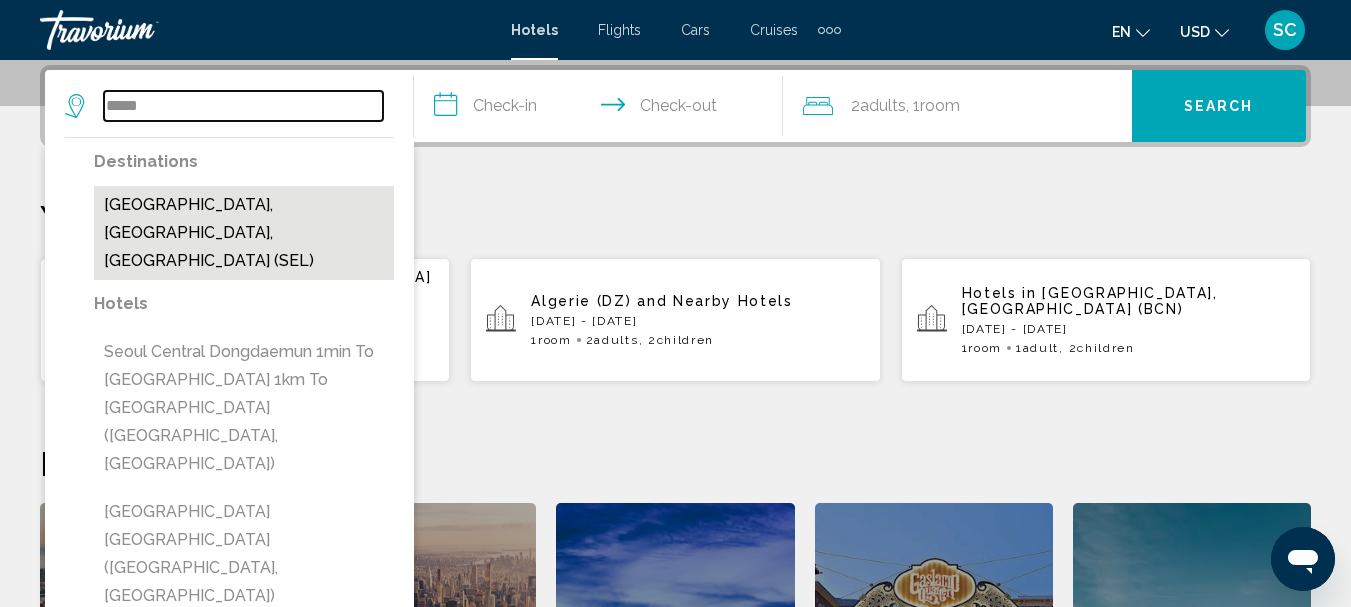 type on "**********" 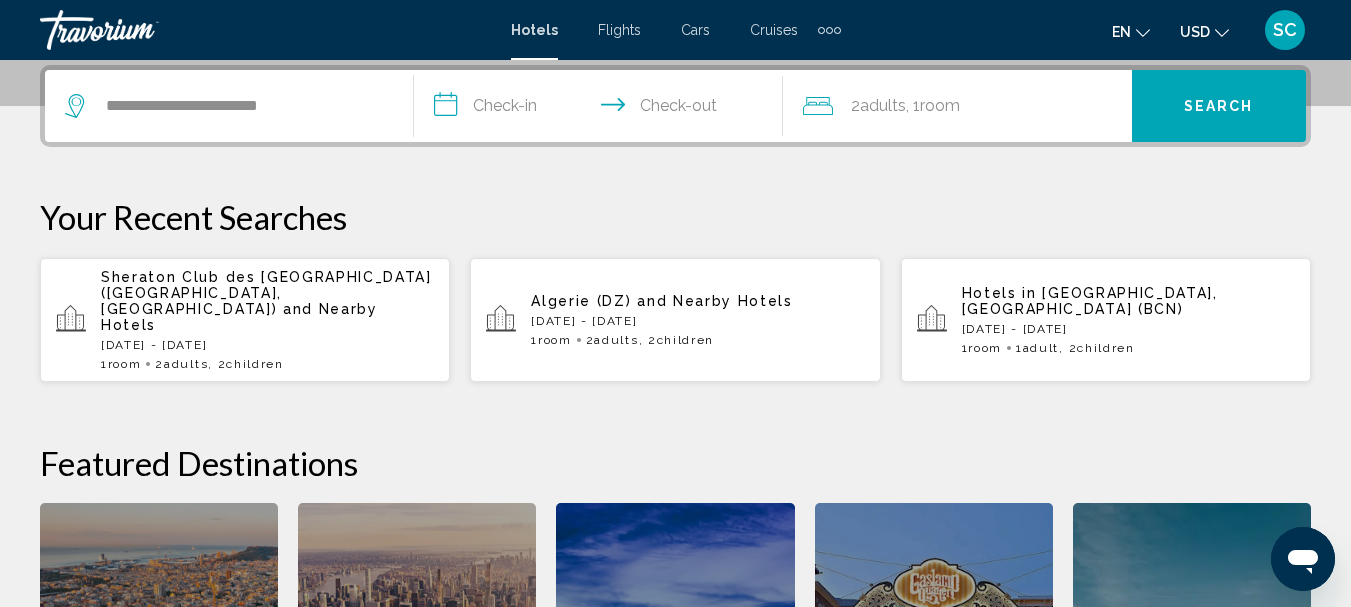 click on "**********" at bounding box center (602, 109) 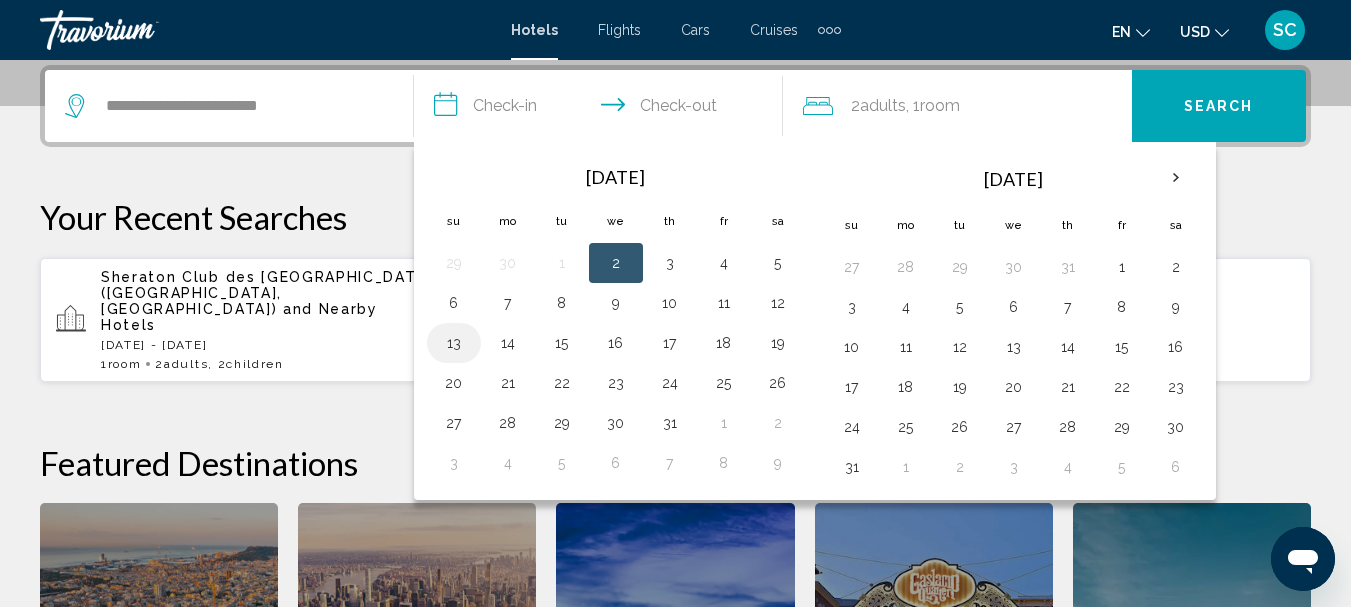 click on "13" at bounding box center (454, 343) 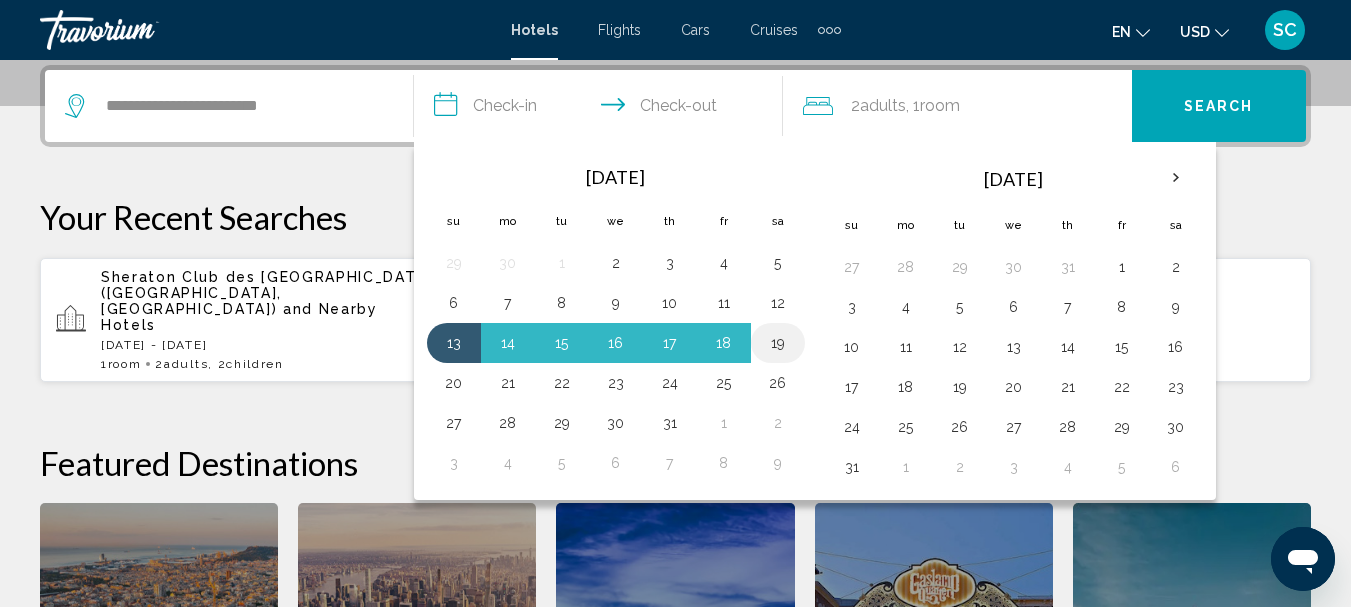 click on "19" at bounding box center [778, 343] 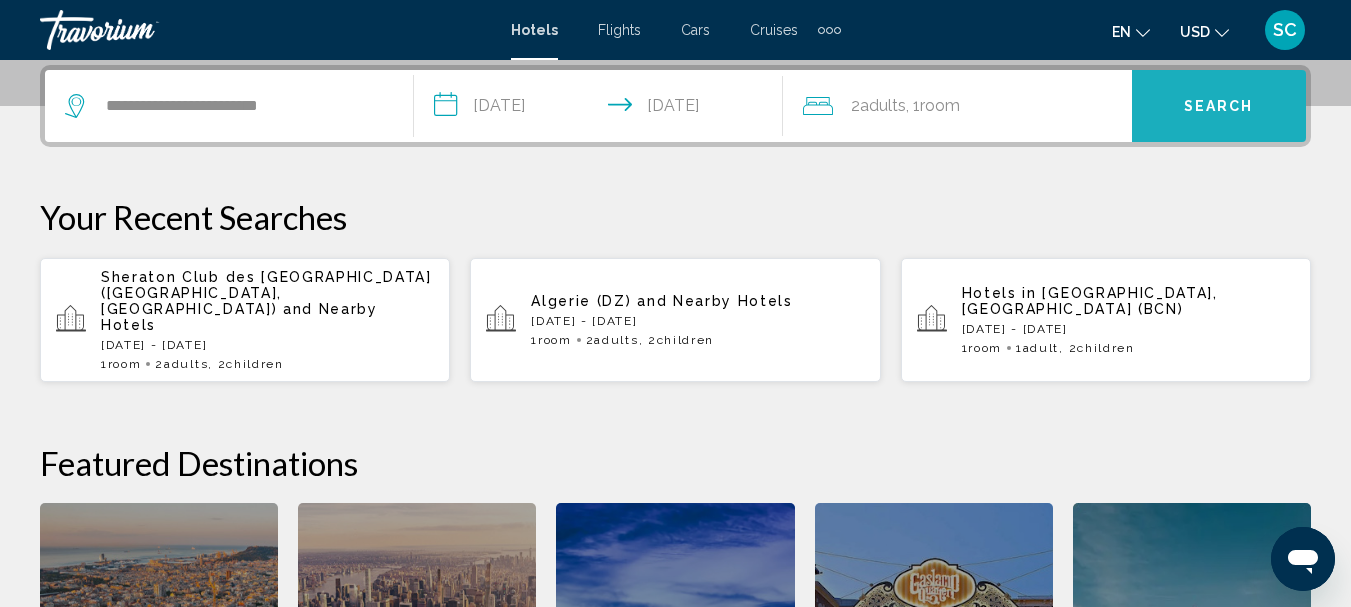 click on "Search" at bounding box center [1219, 107] 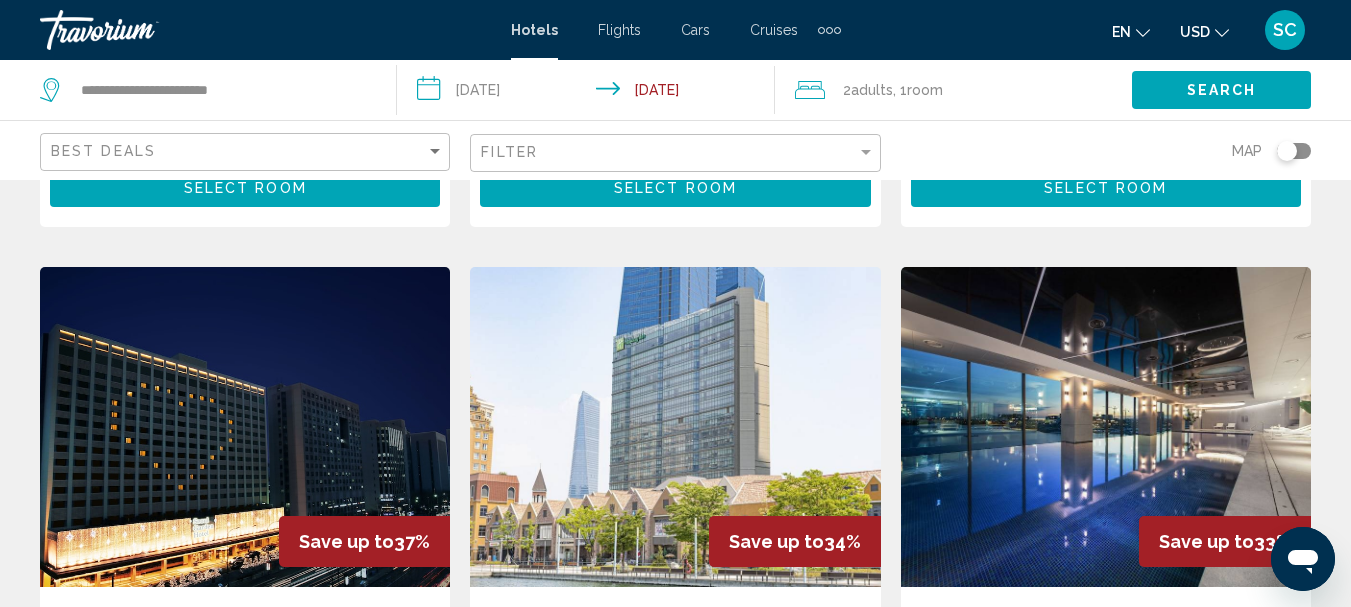 scroll, scrollTop: 700, scrollLeft: 0, axis: vertical 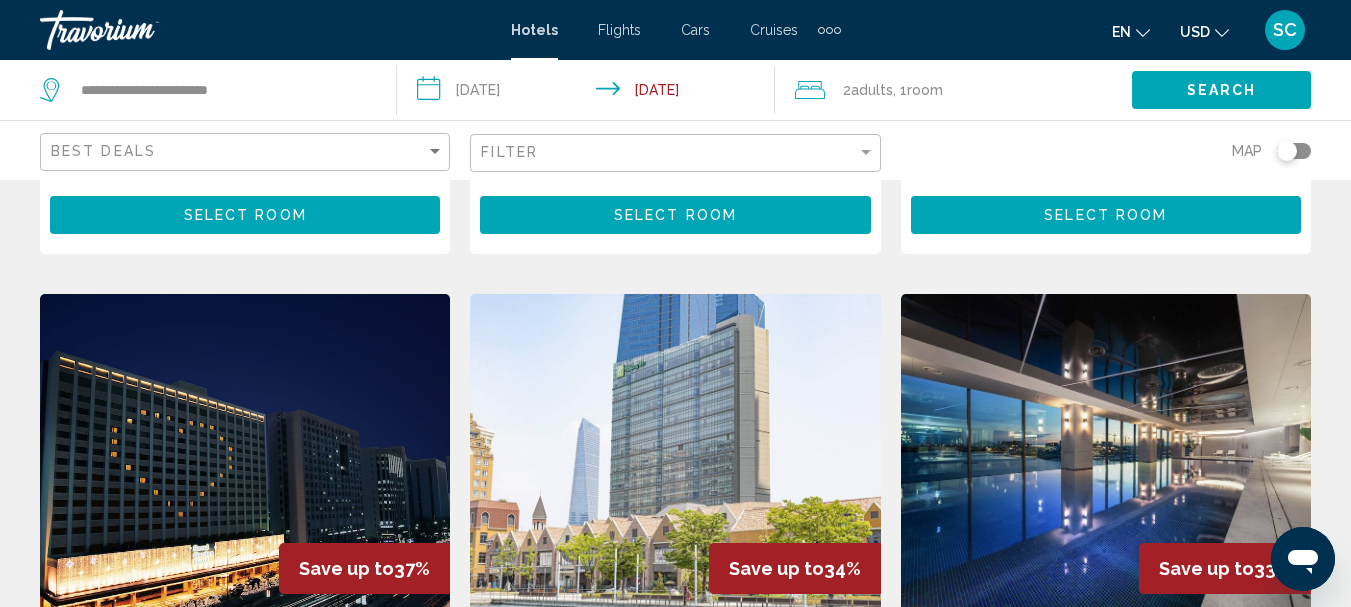 click 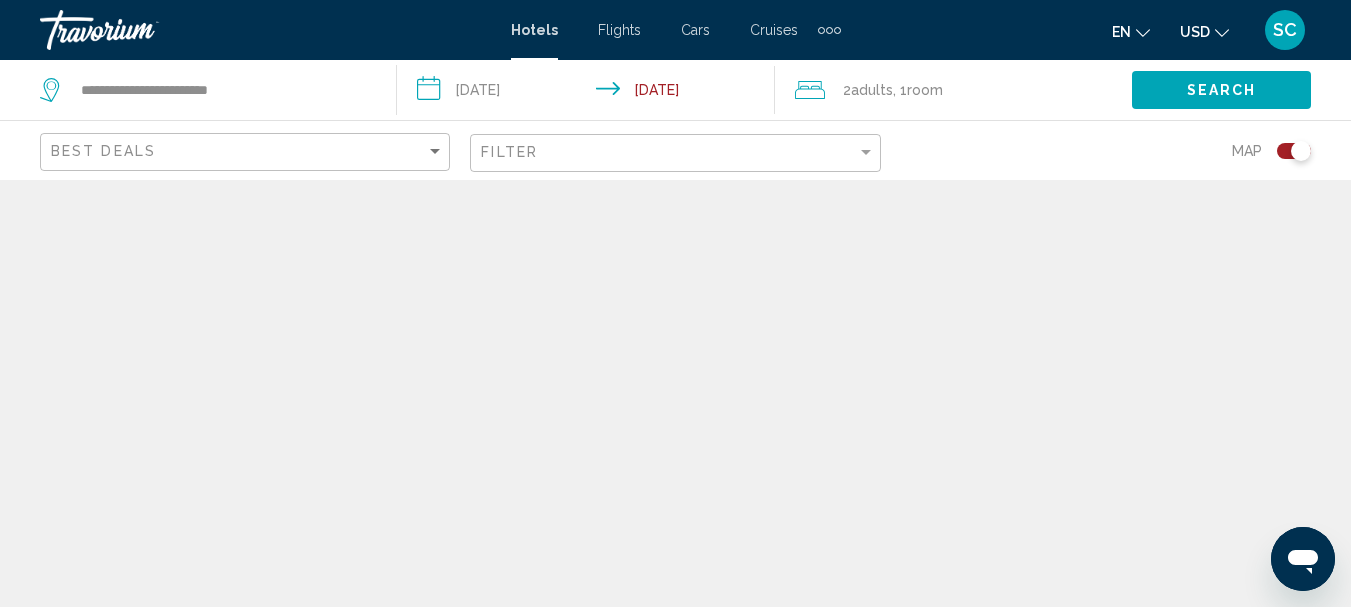 scroll, scrollTop: 0, scrollLeft: 0, axis: both 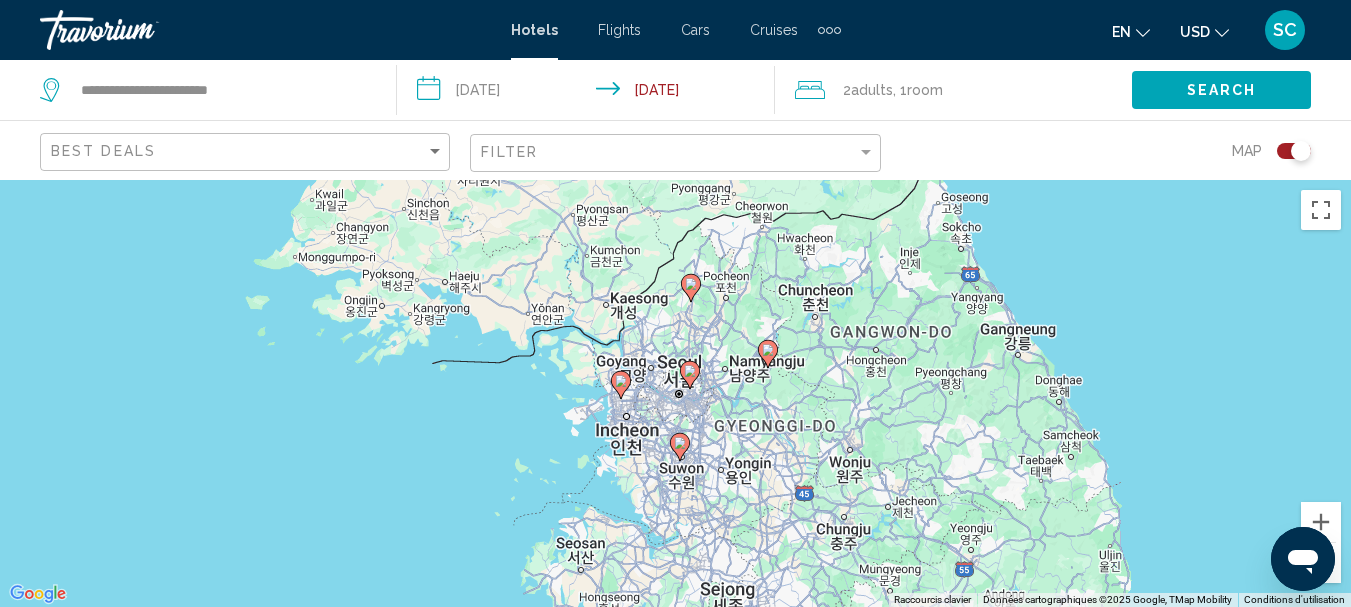 click 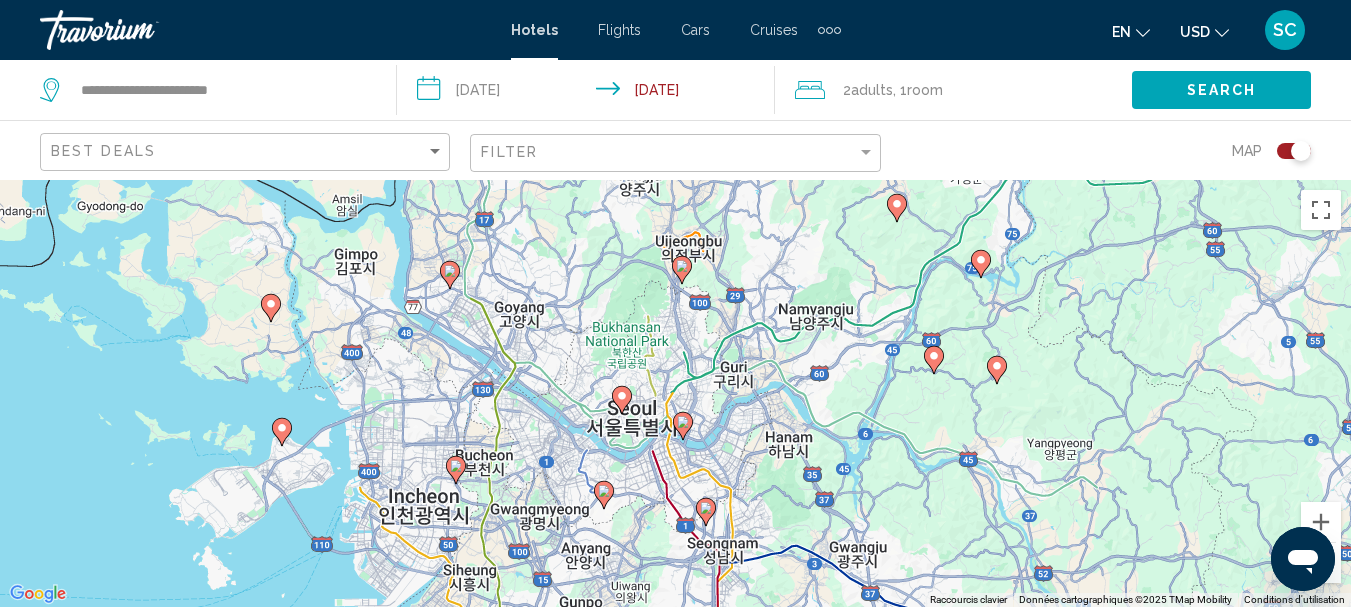 click 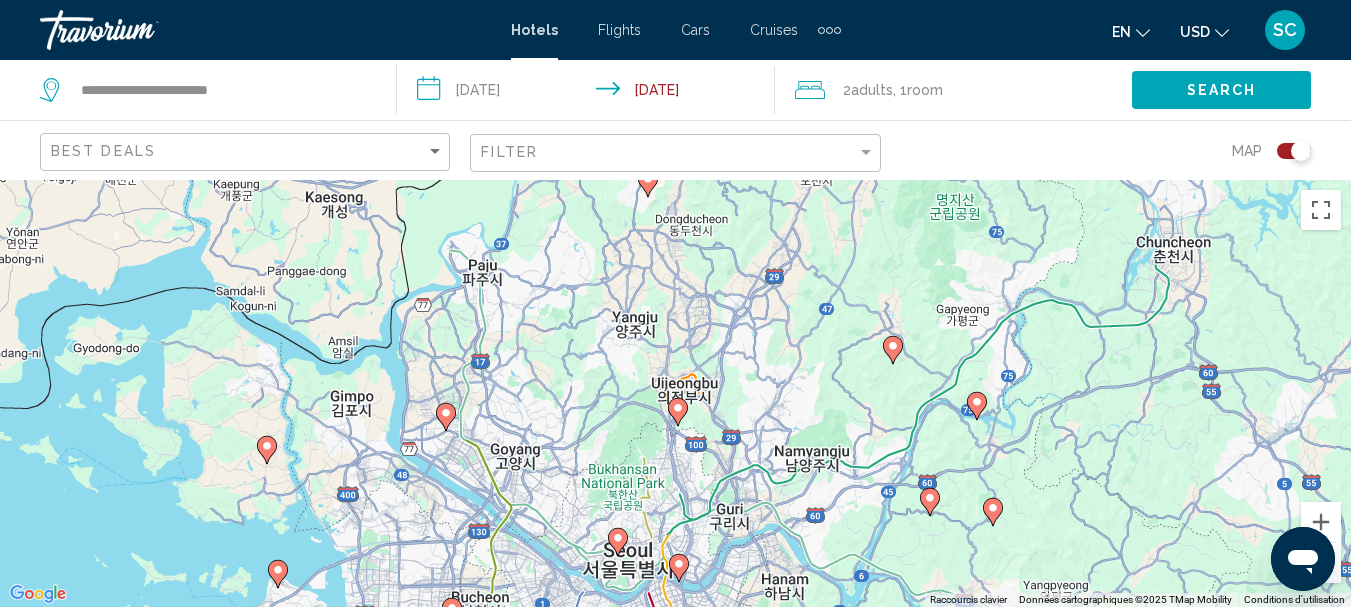 click 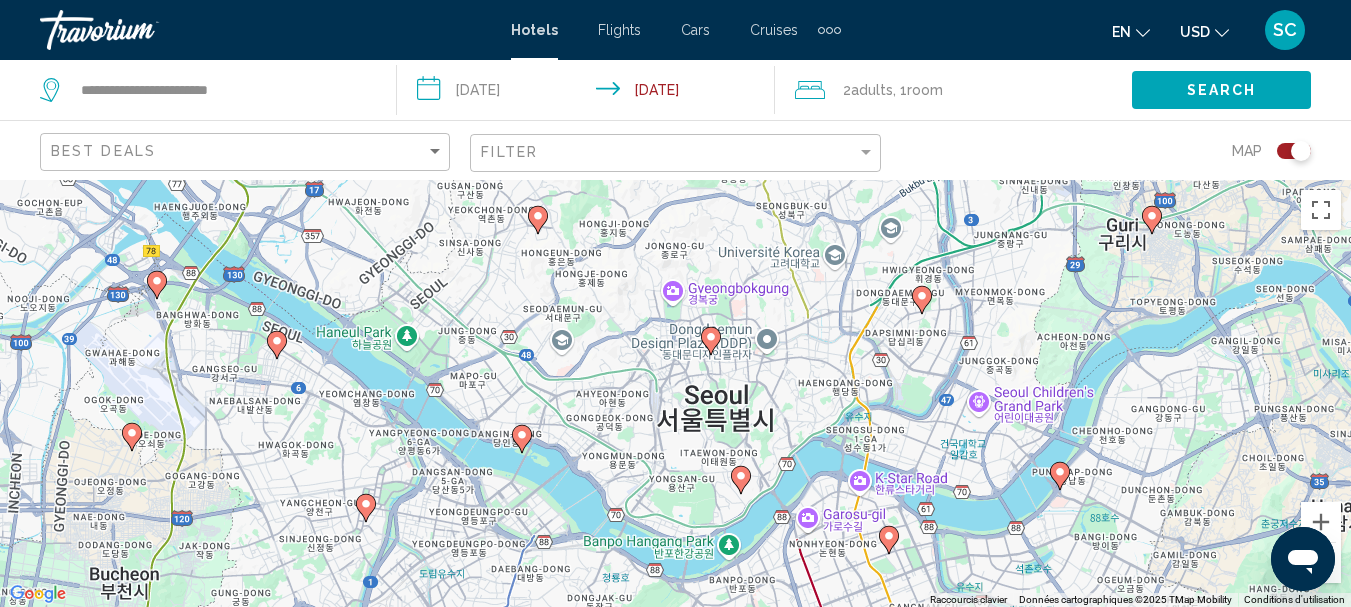 click 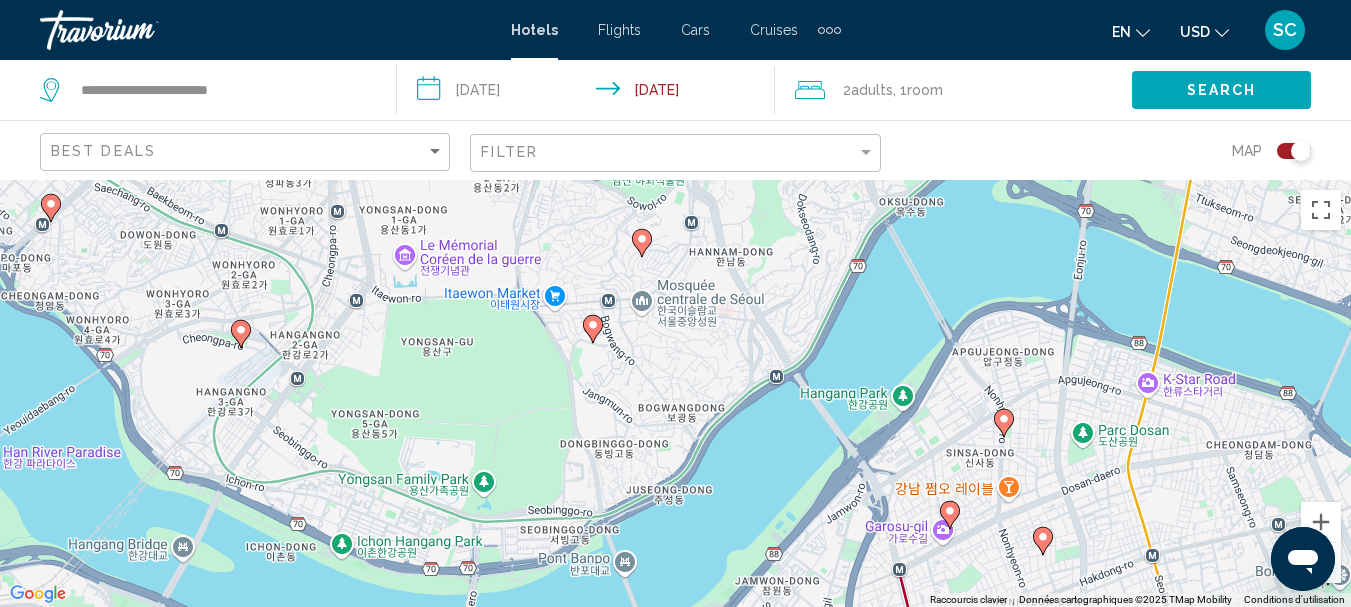 click 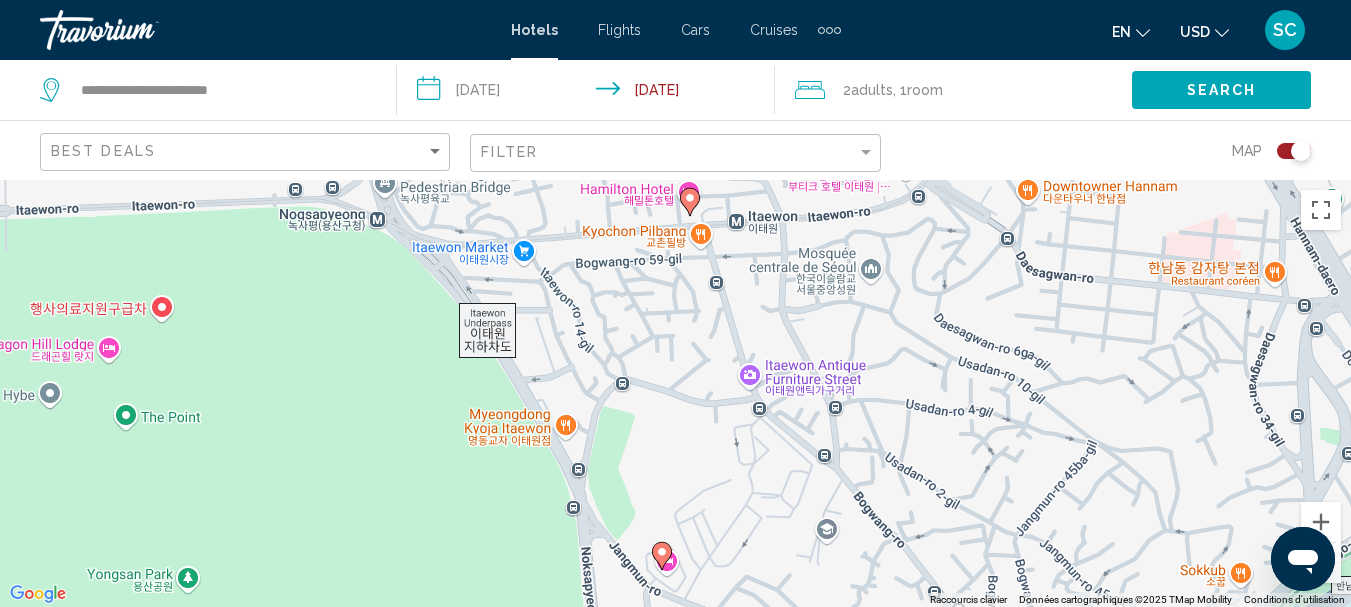 click 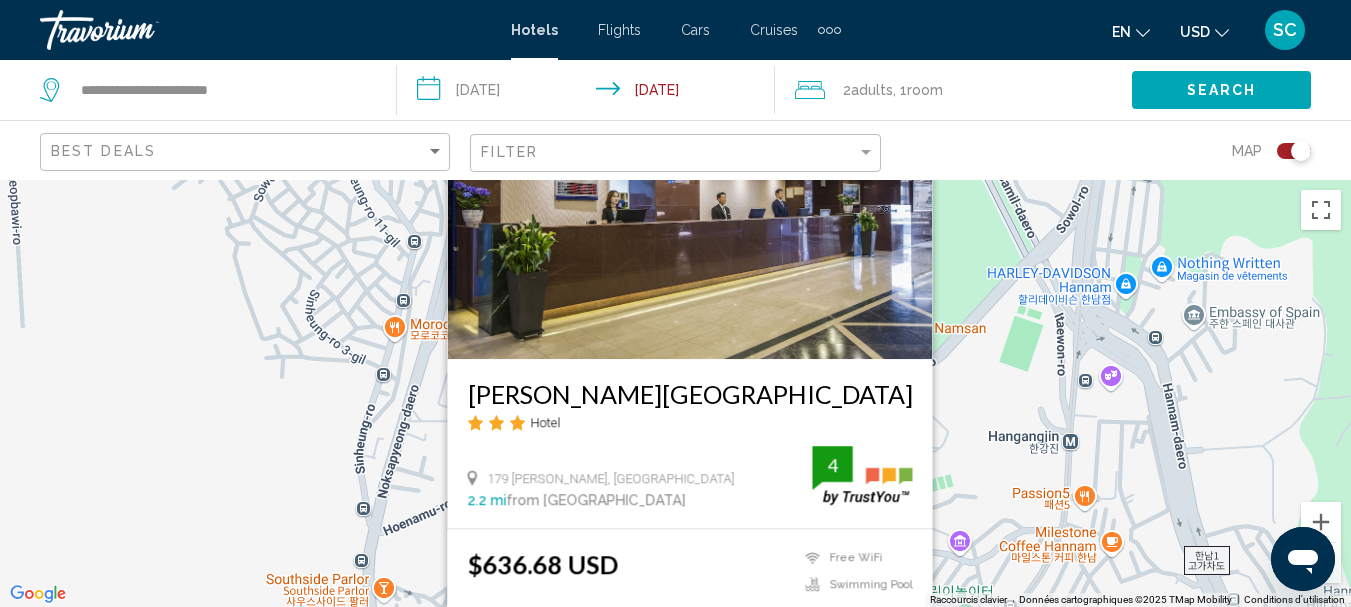 click at bounding box center (689, 199) 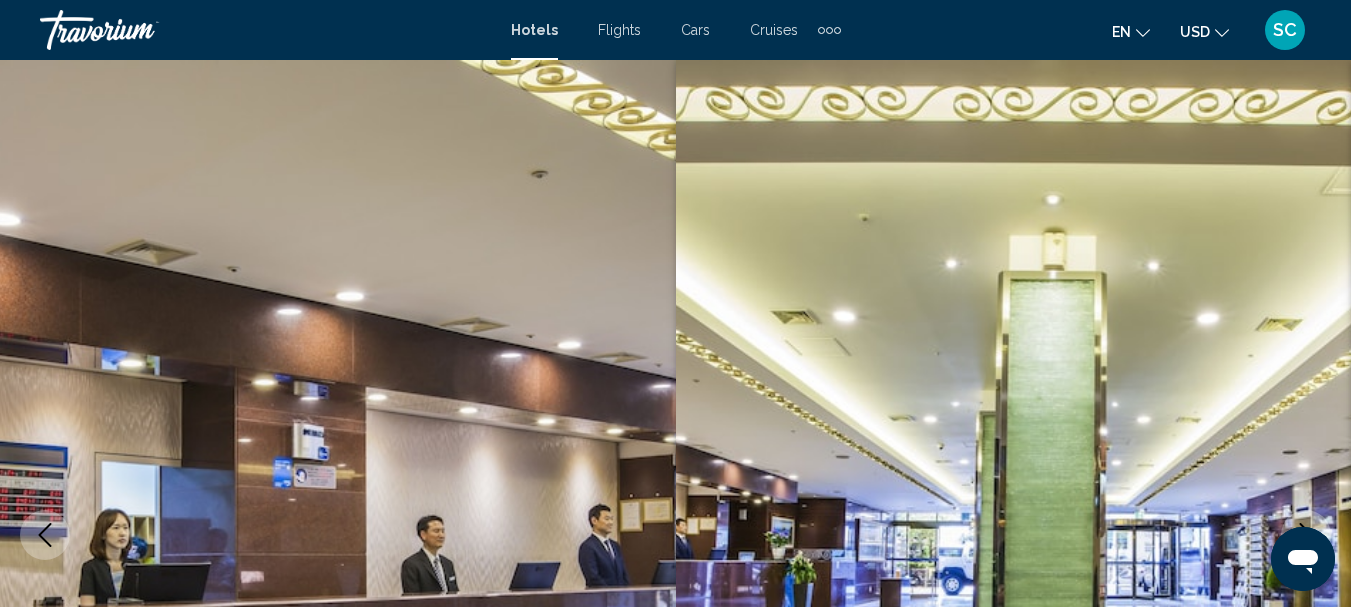 scroll, scrollTop: 232, scrollLeft: 0, axis: vertical 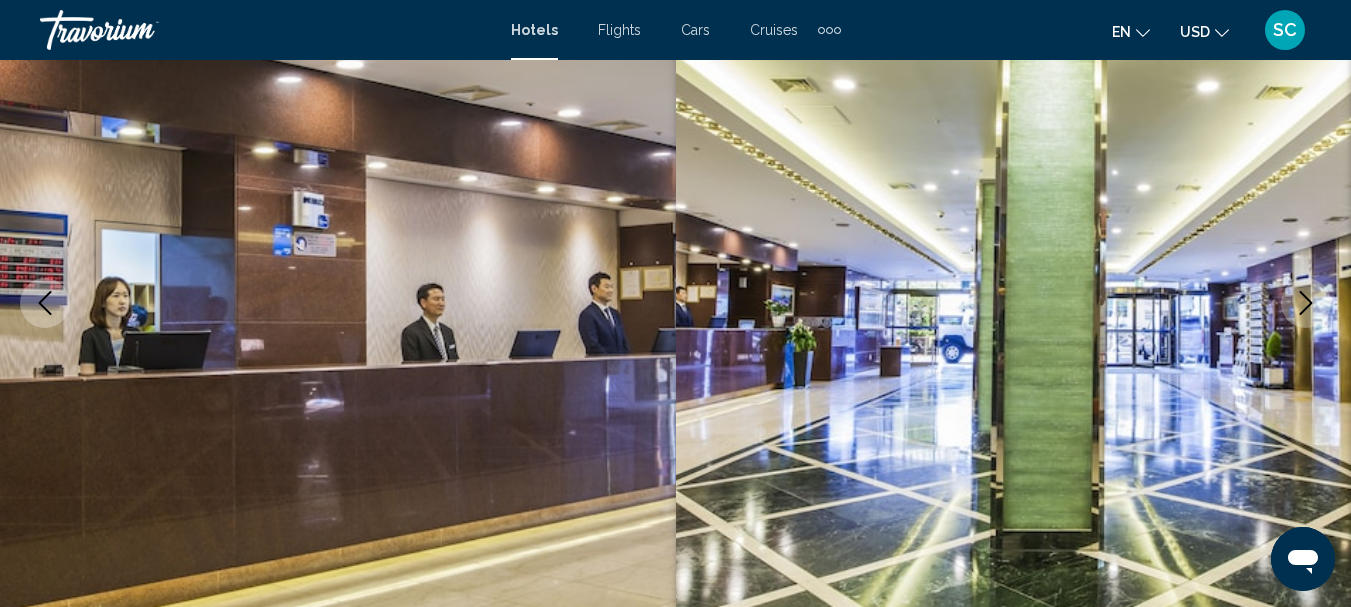 click 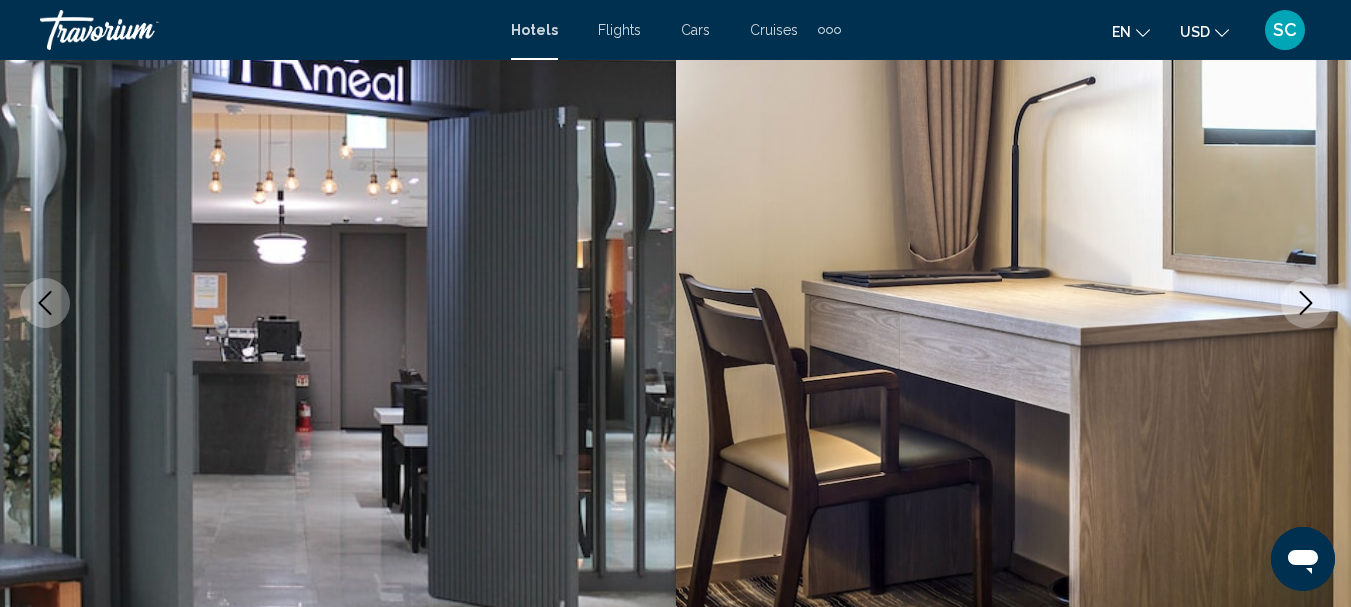 click 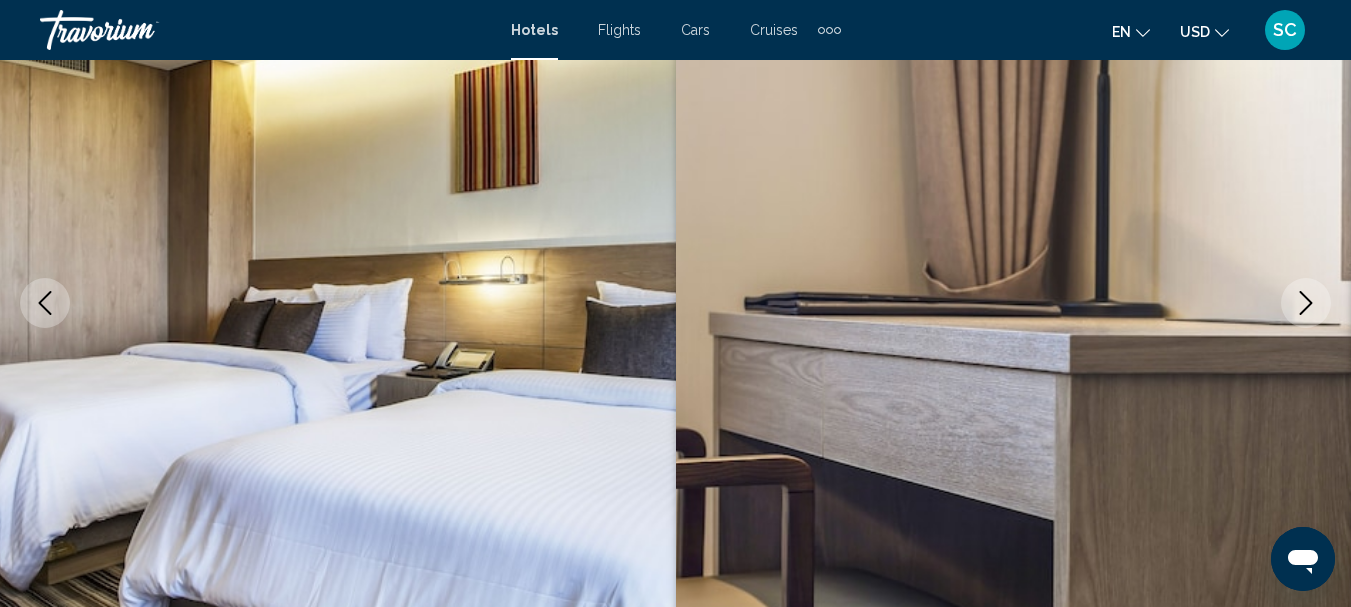 click 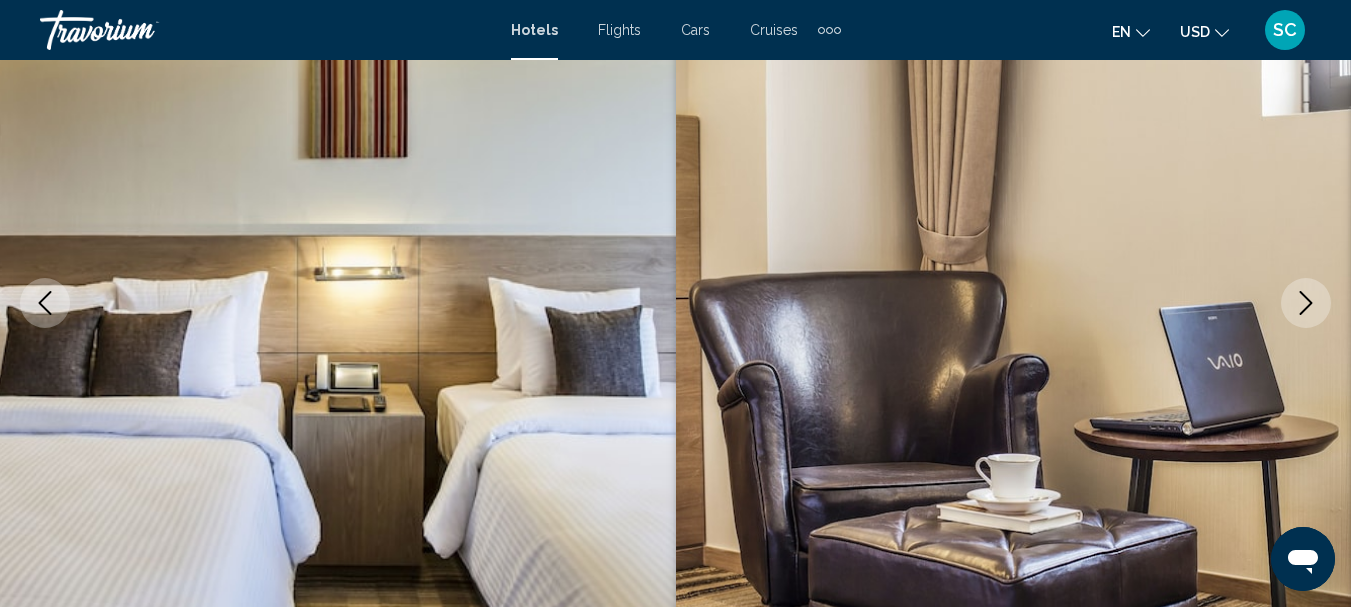 click 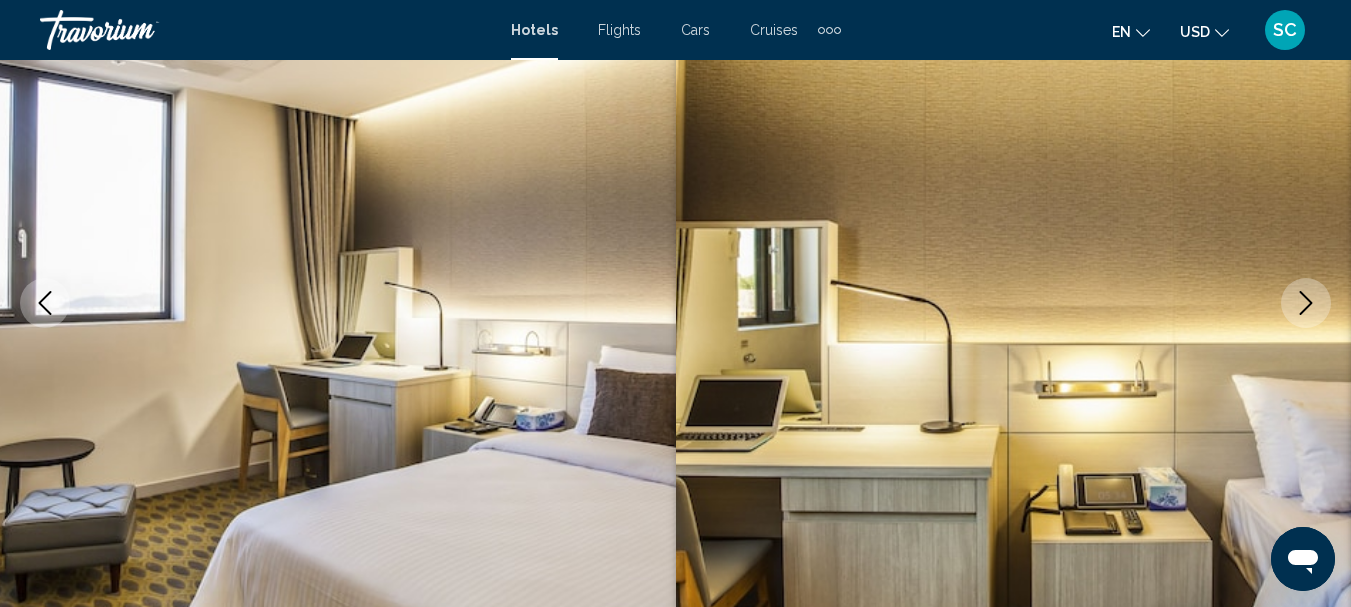 click 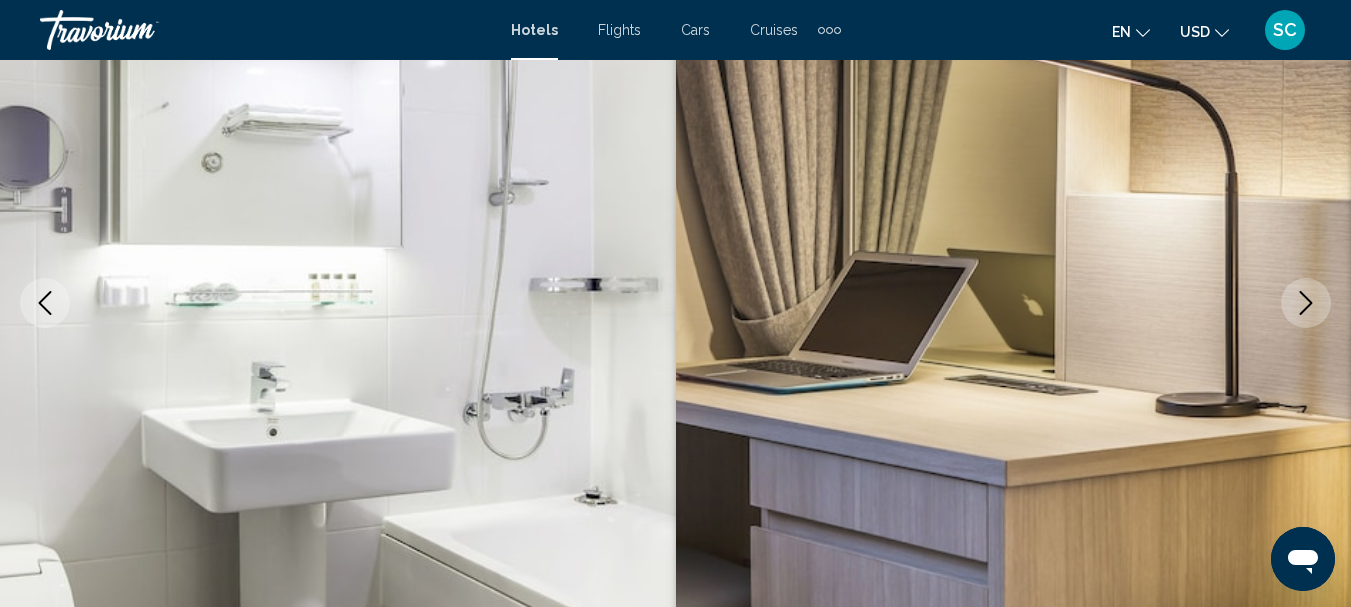click 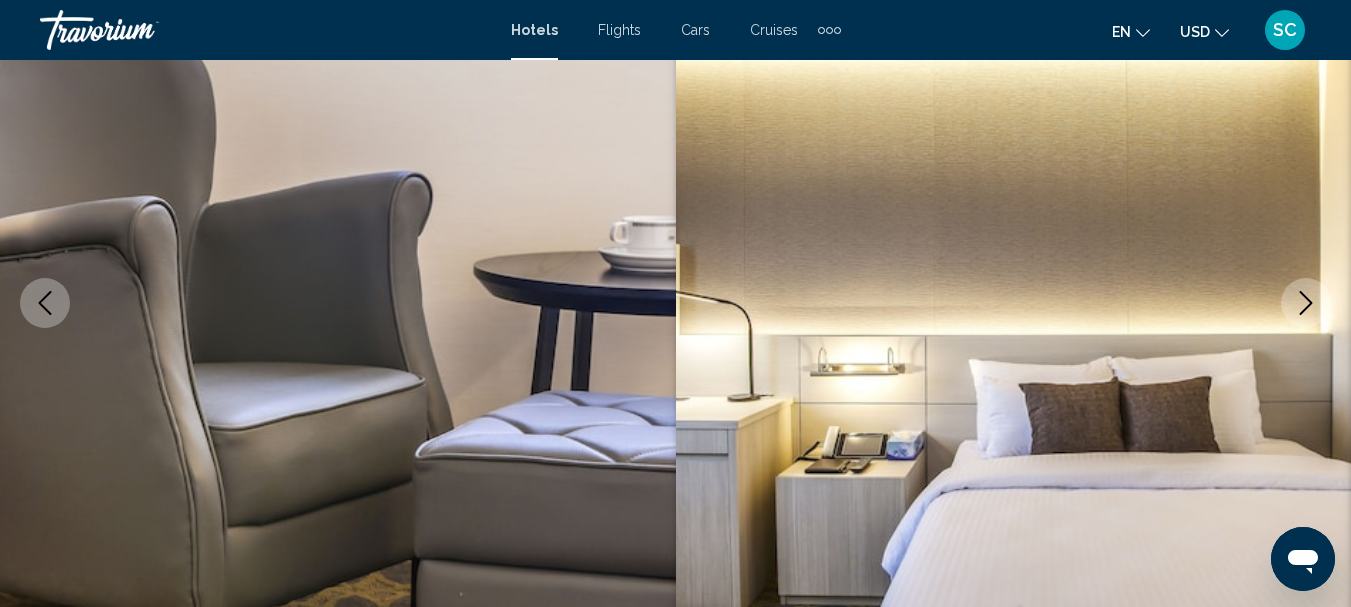 click 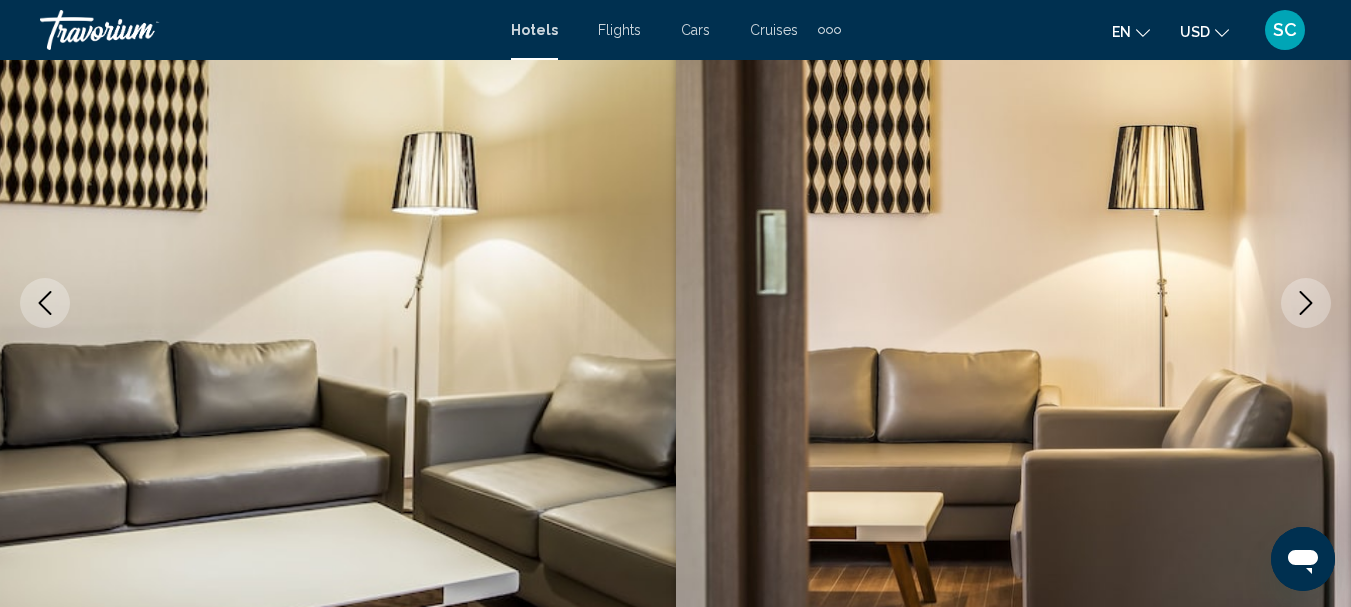 click 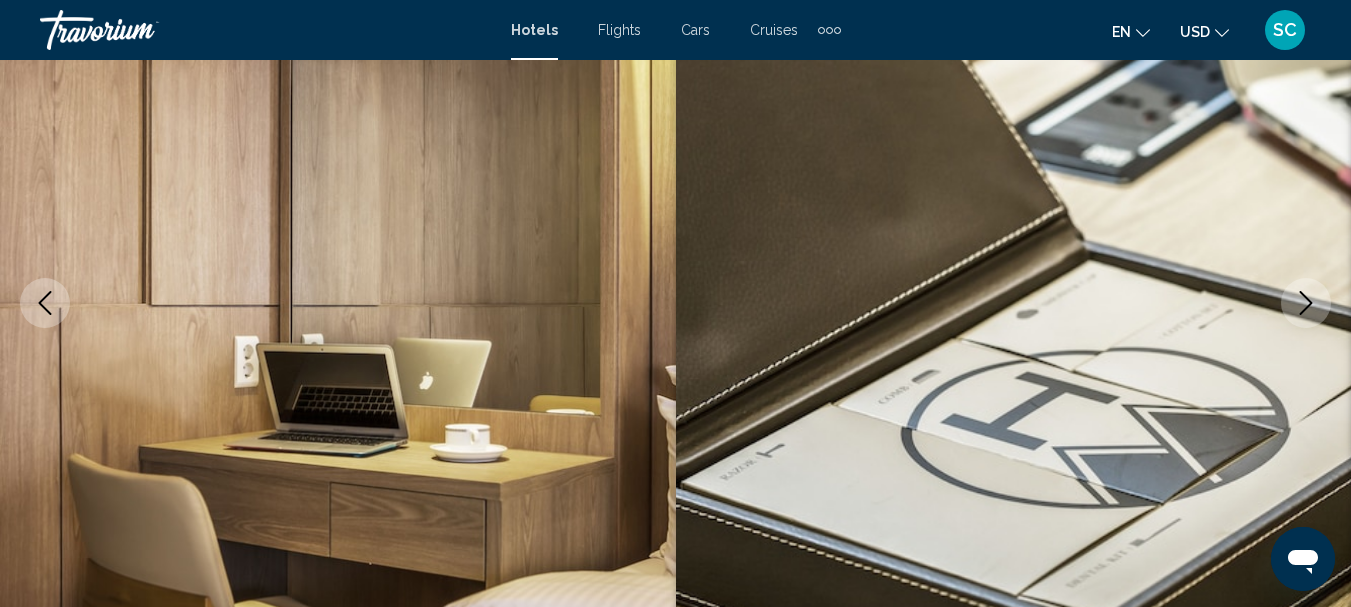 click 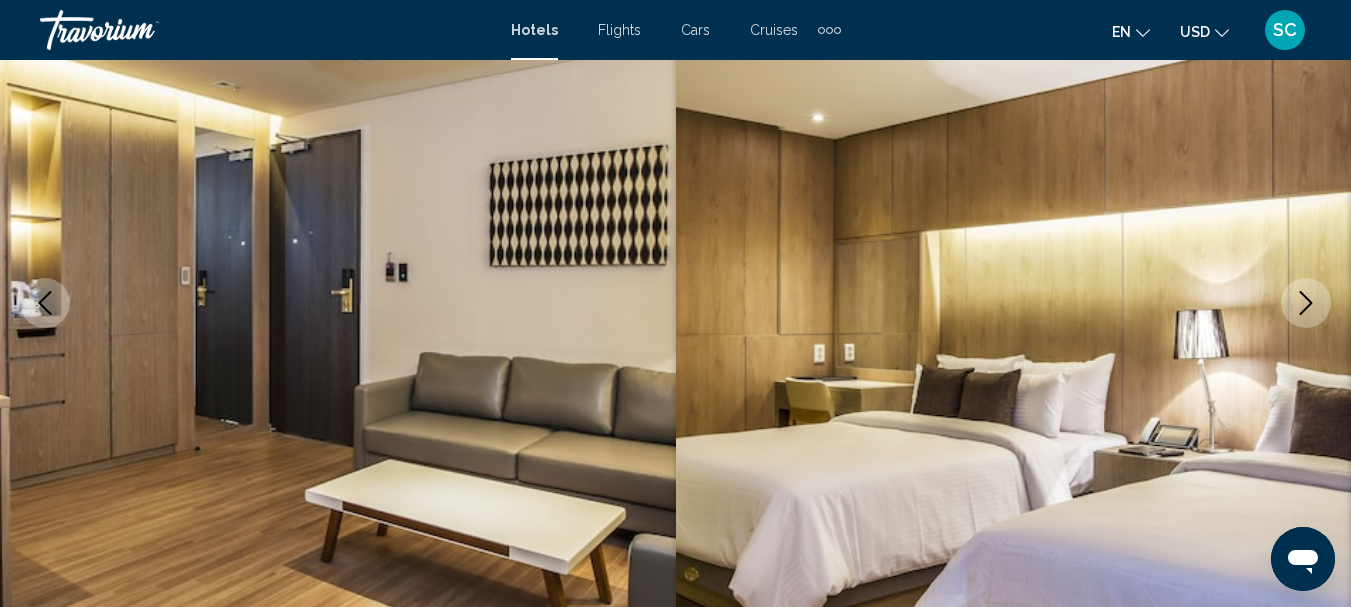 click 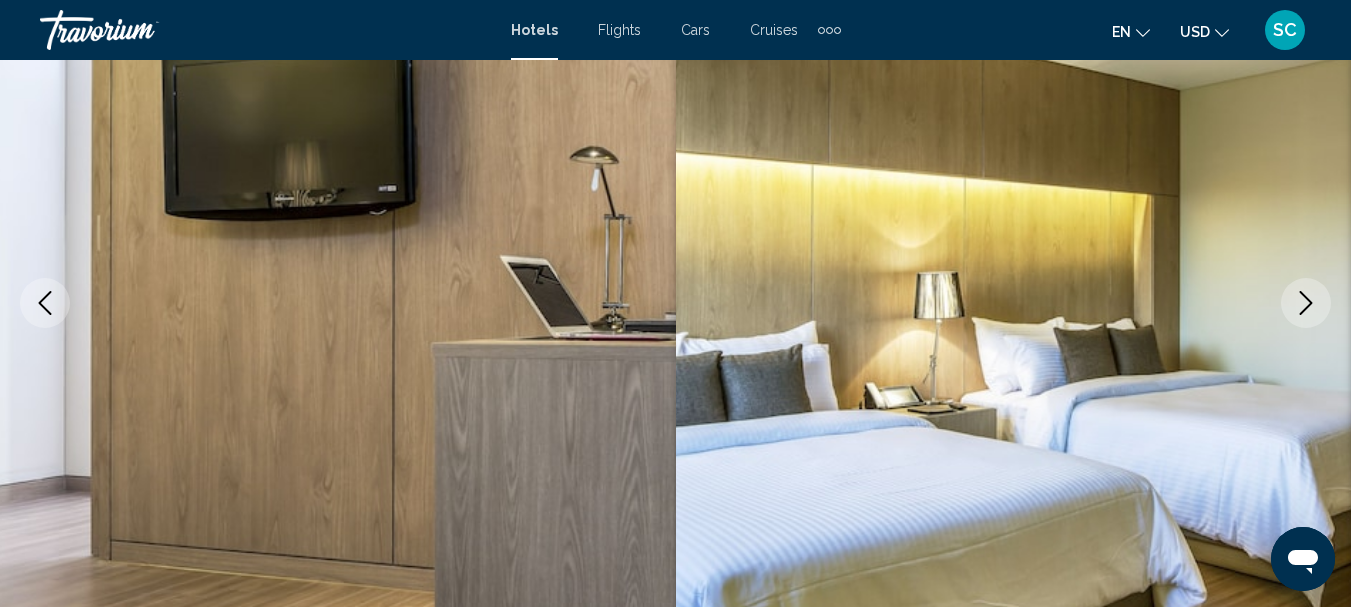 click 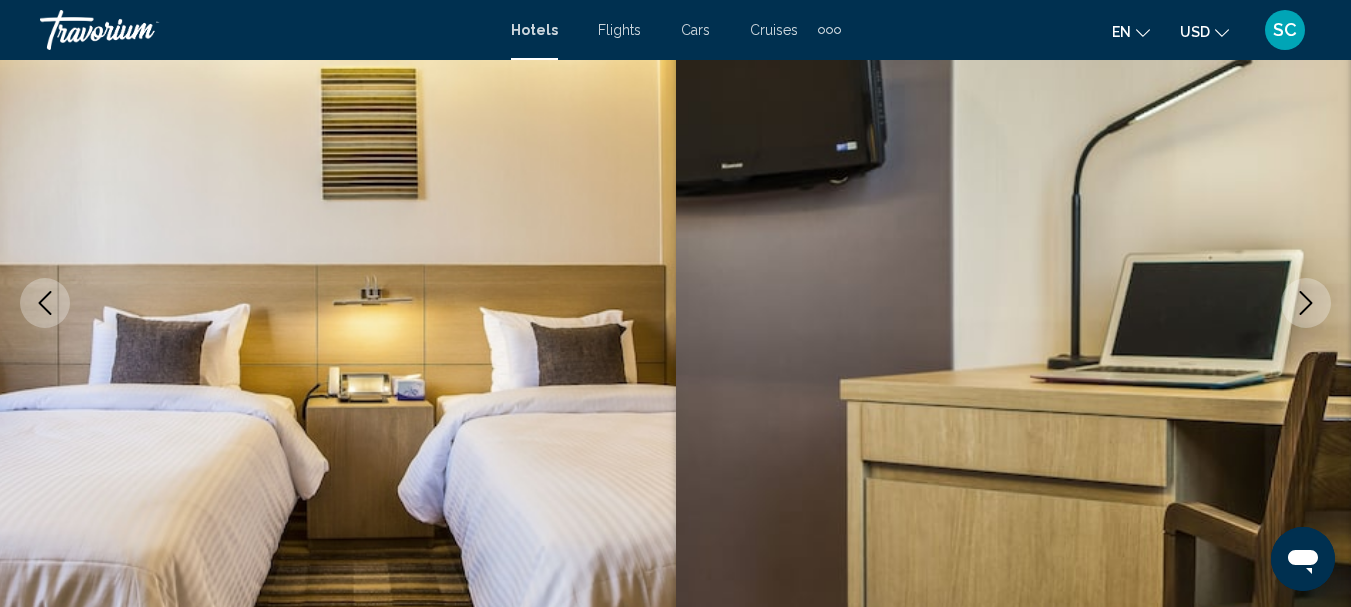 click 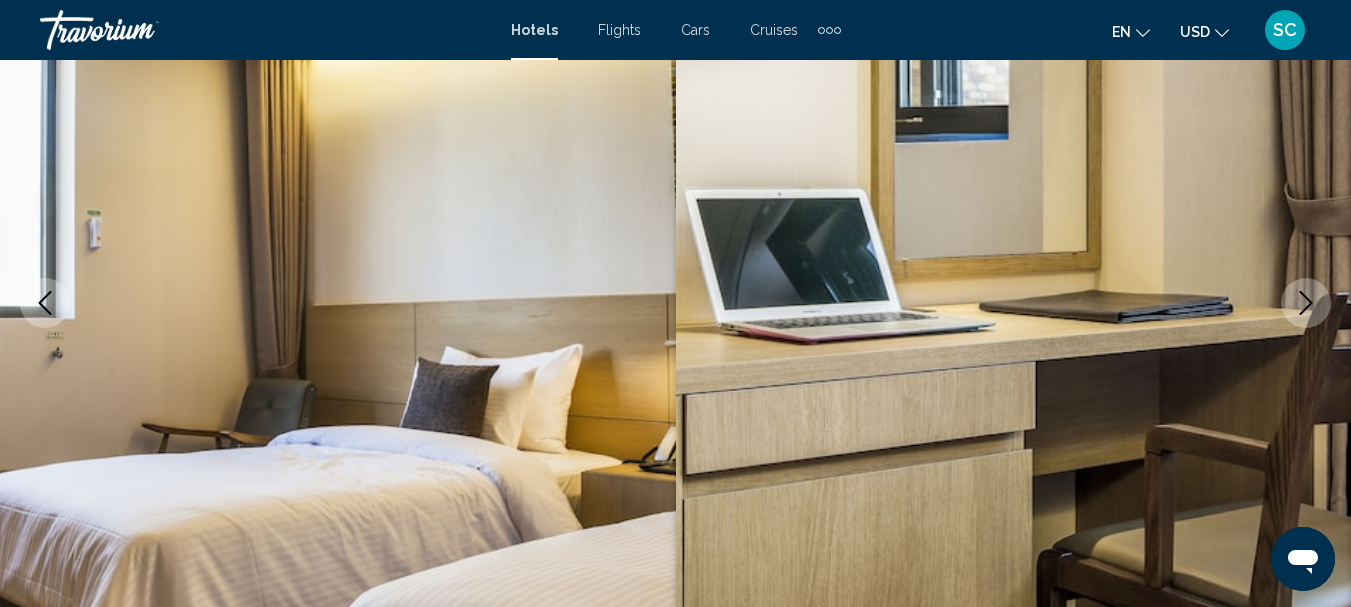 click 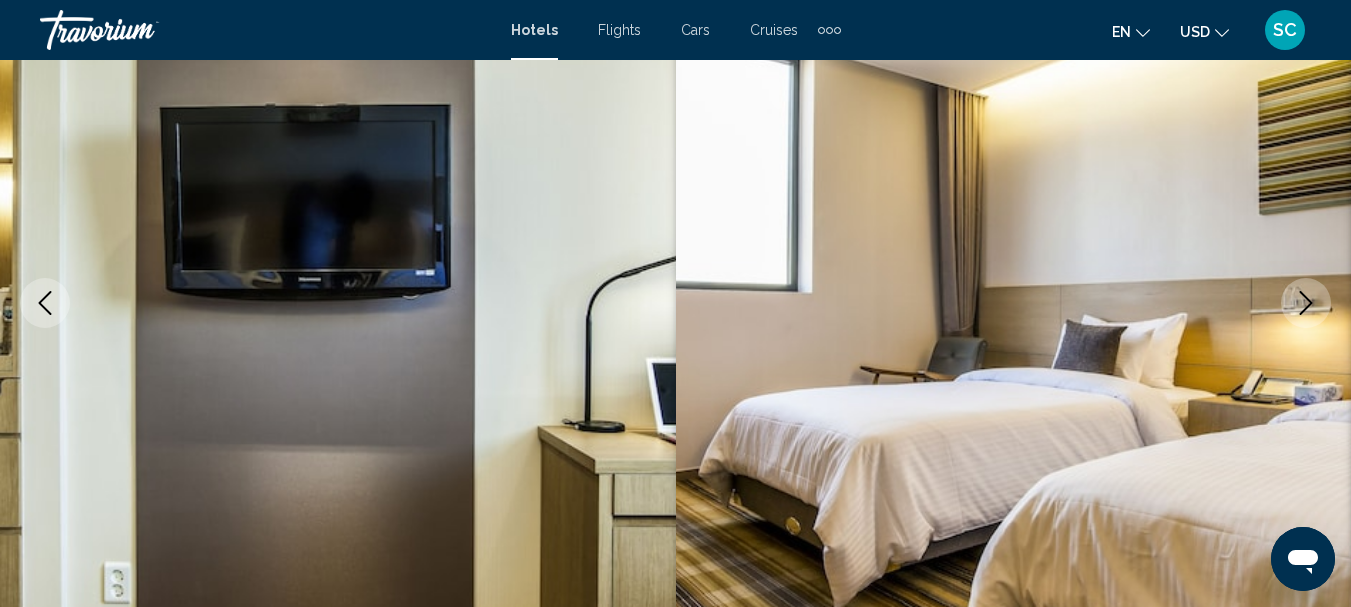 click 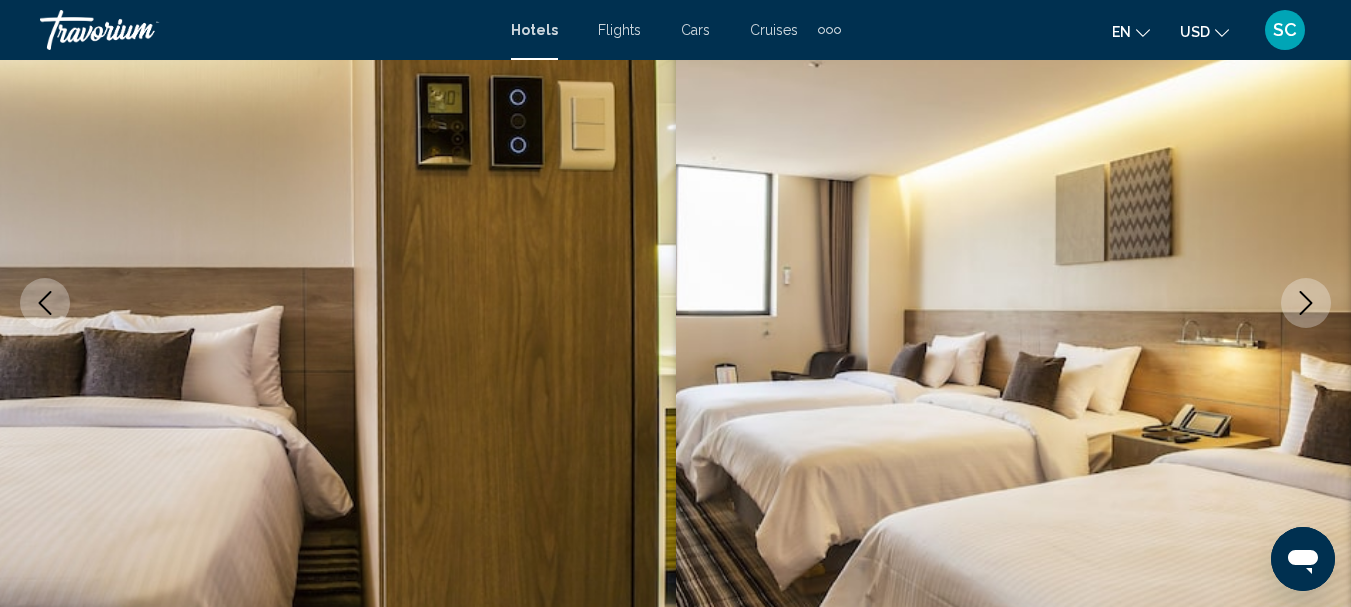 click 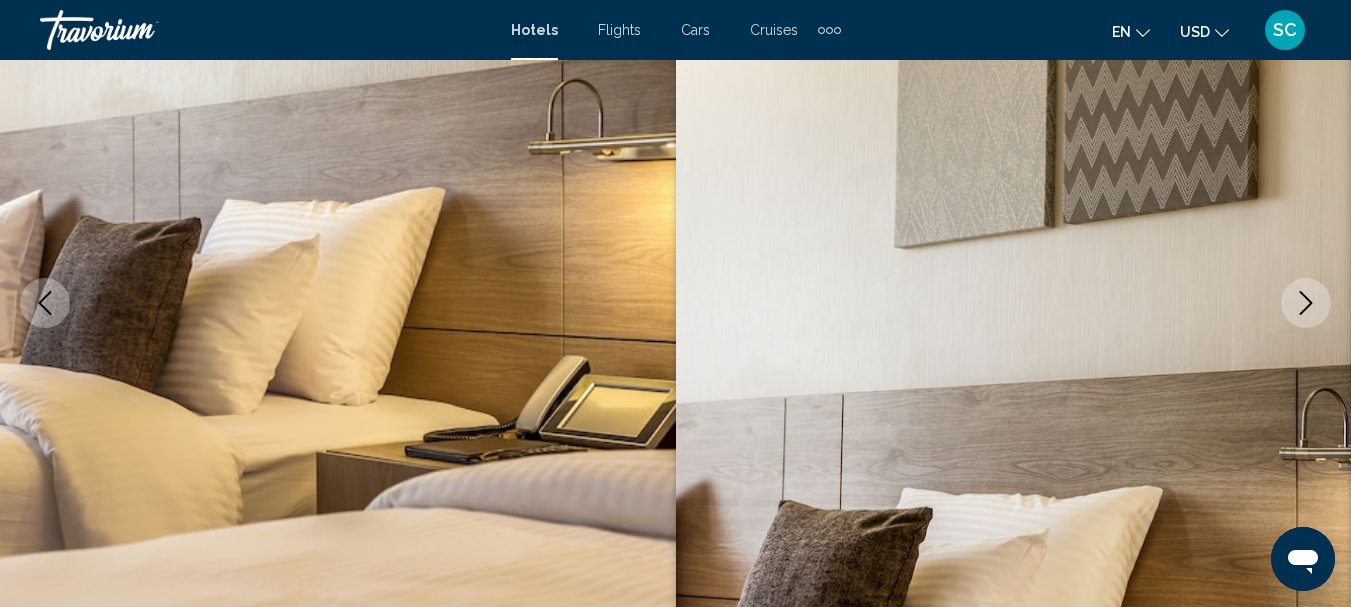 click 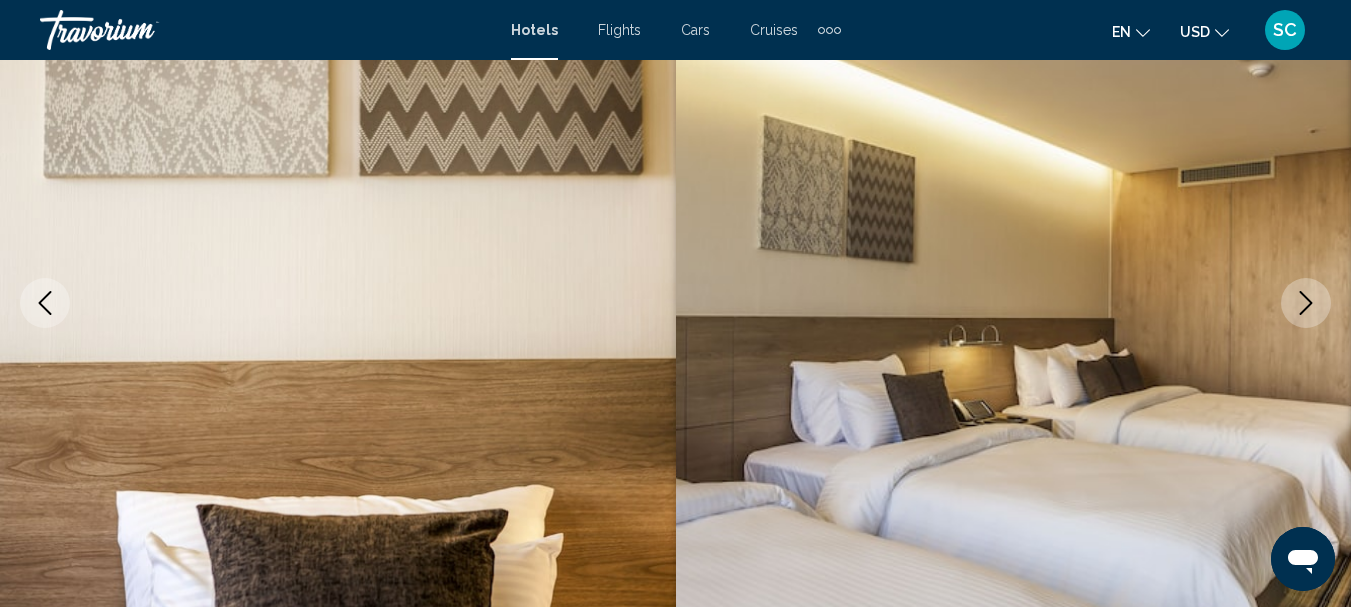 click 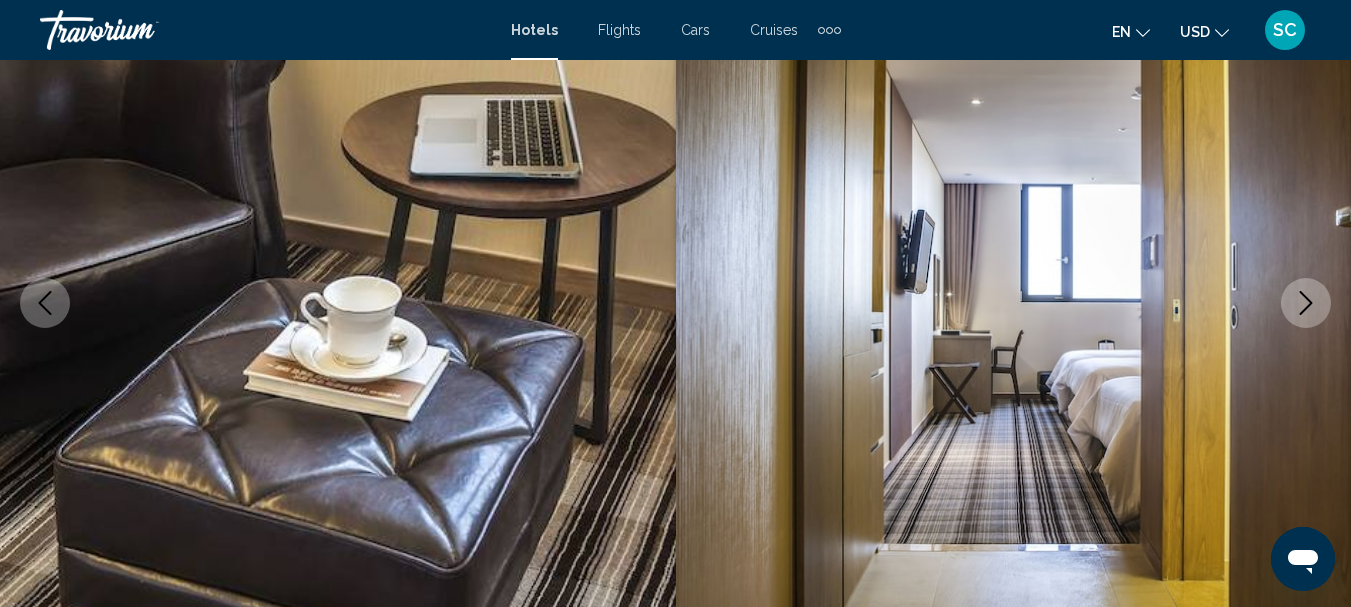 click 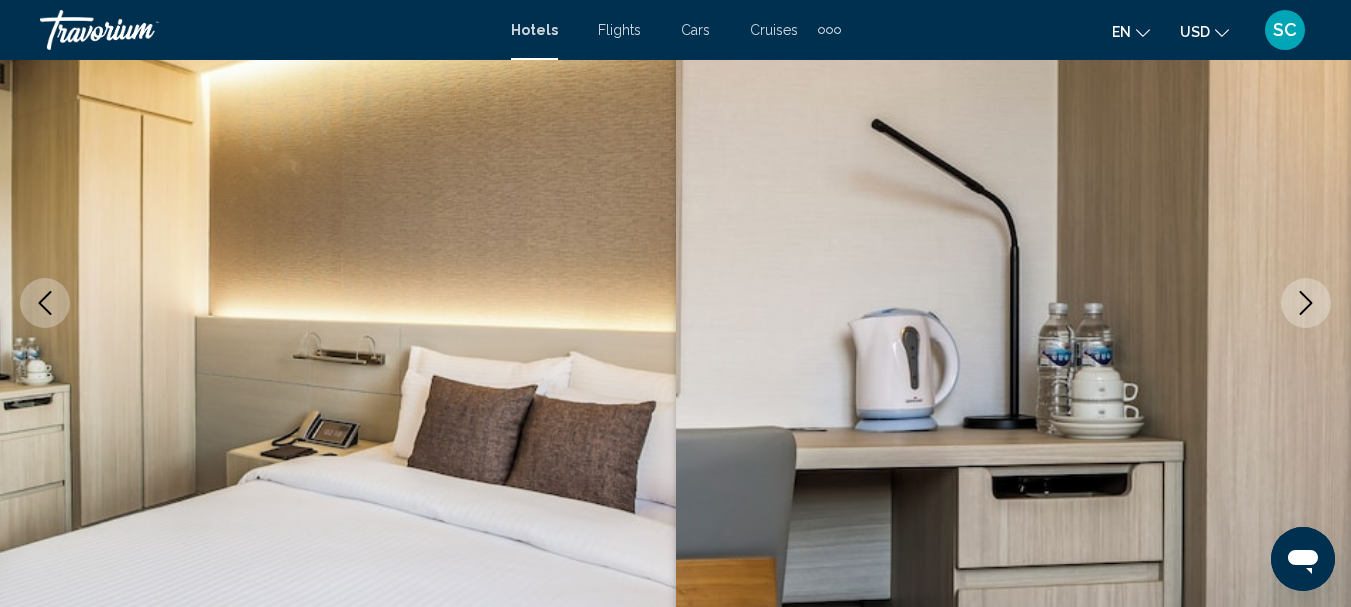 click 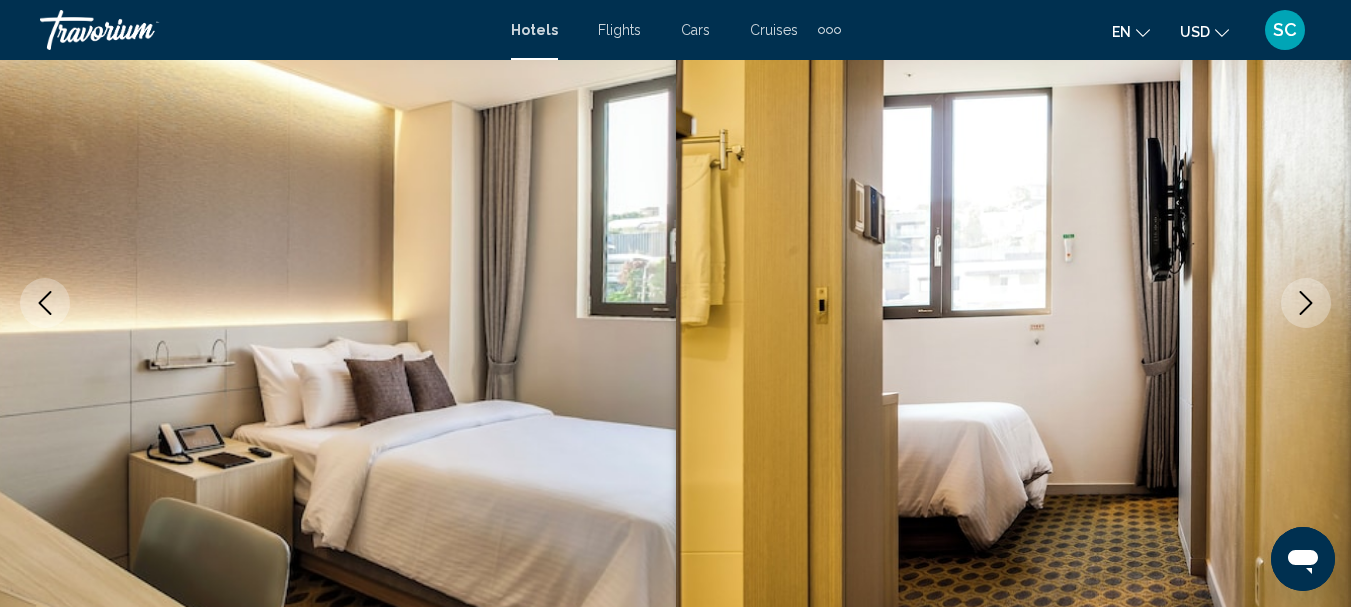 click 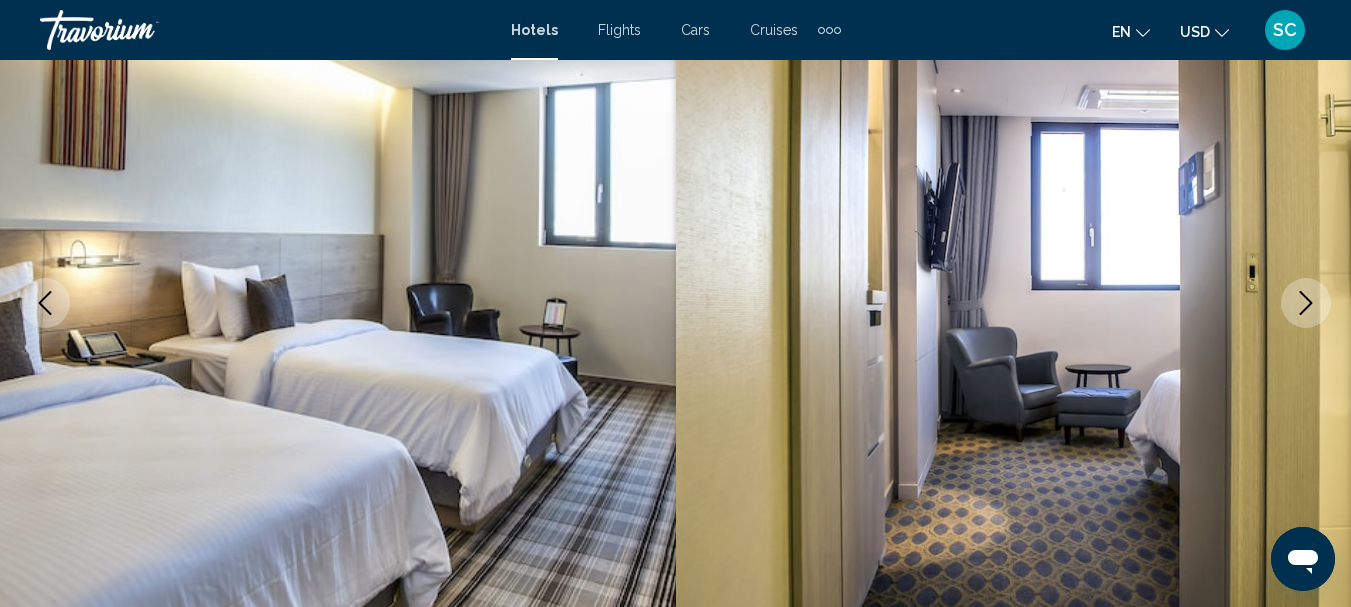 click 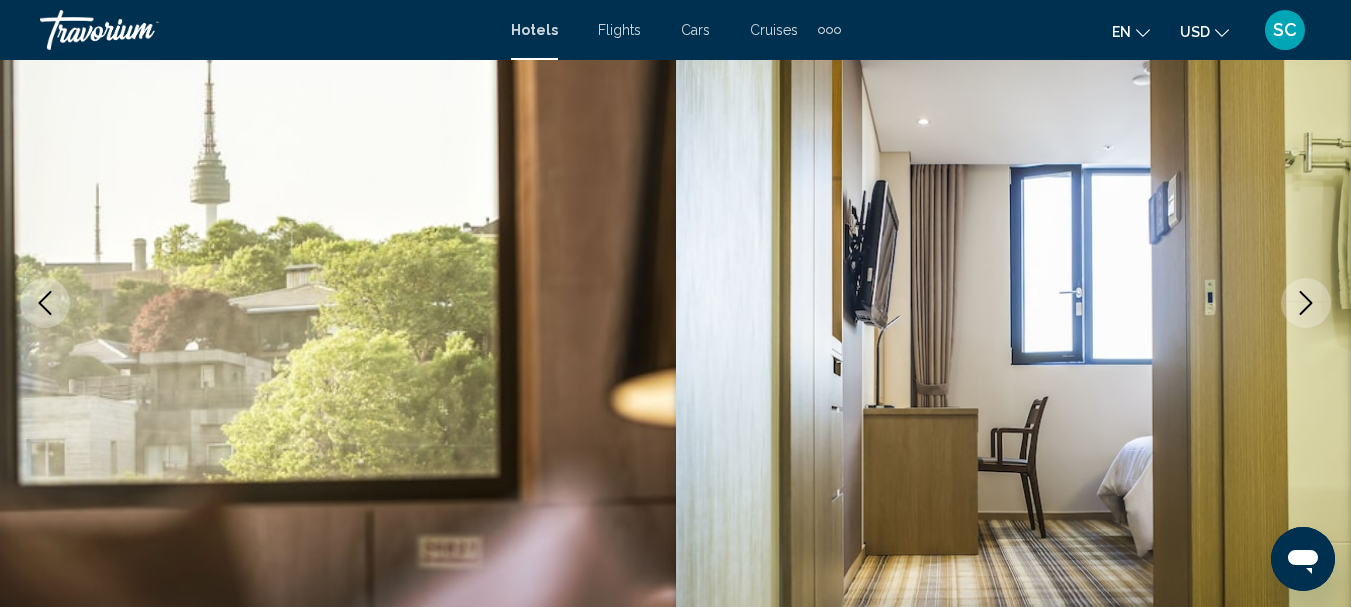 click 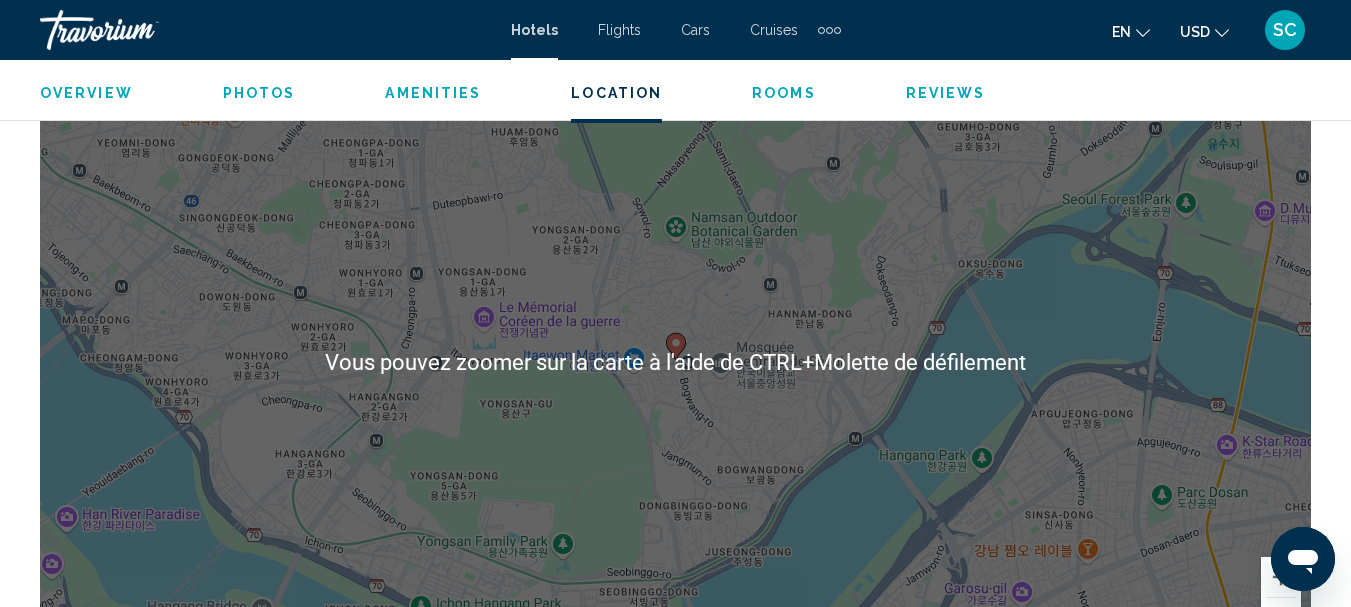 scroll, scrollTop: 2200, scrollLeft: 0, axis: vertical 